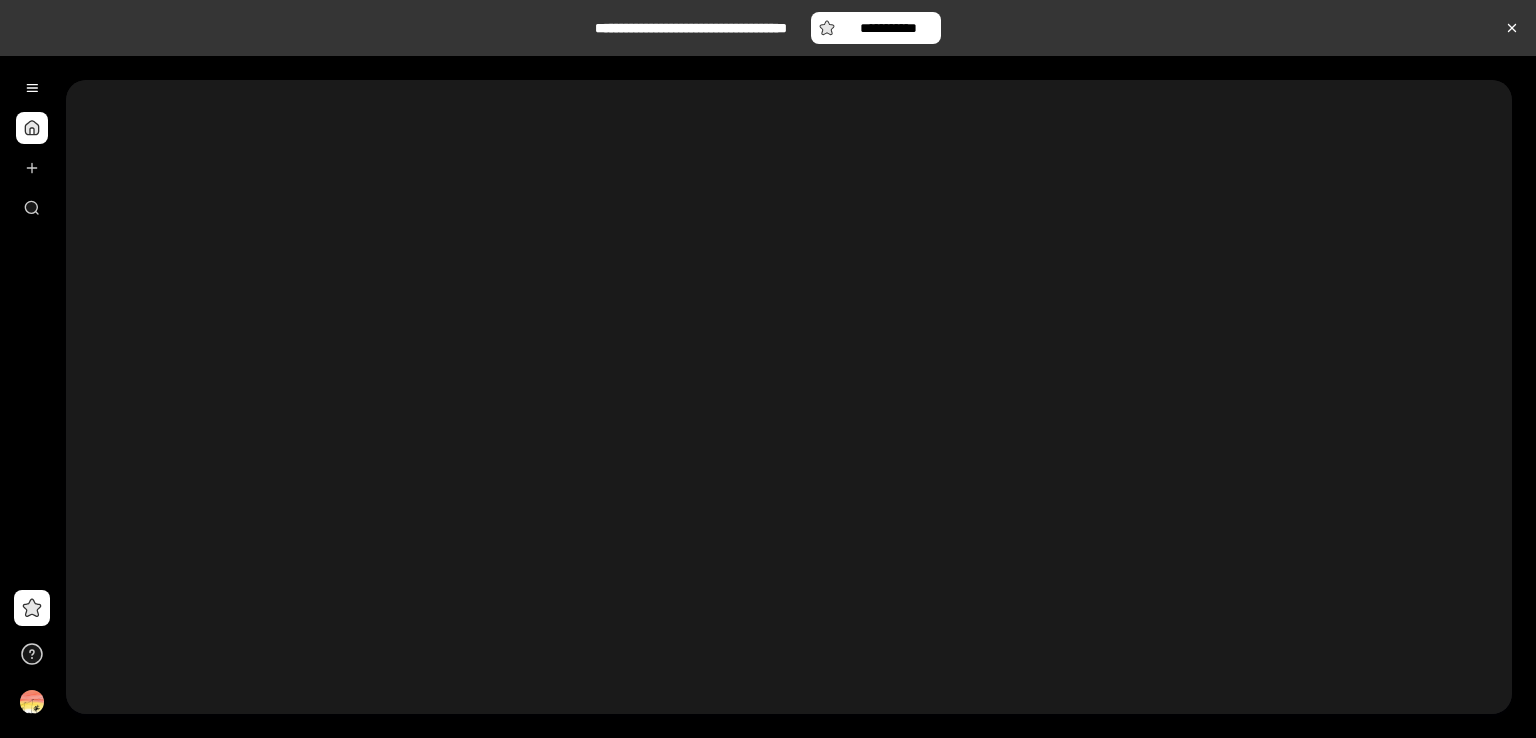 scroll, scrollTop: 0, scrollLeft: 0, axis: both 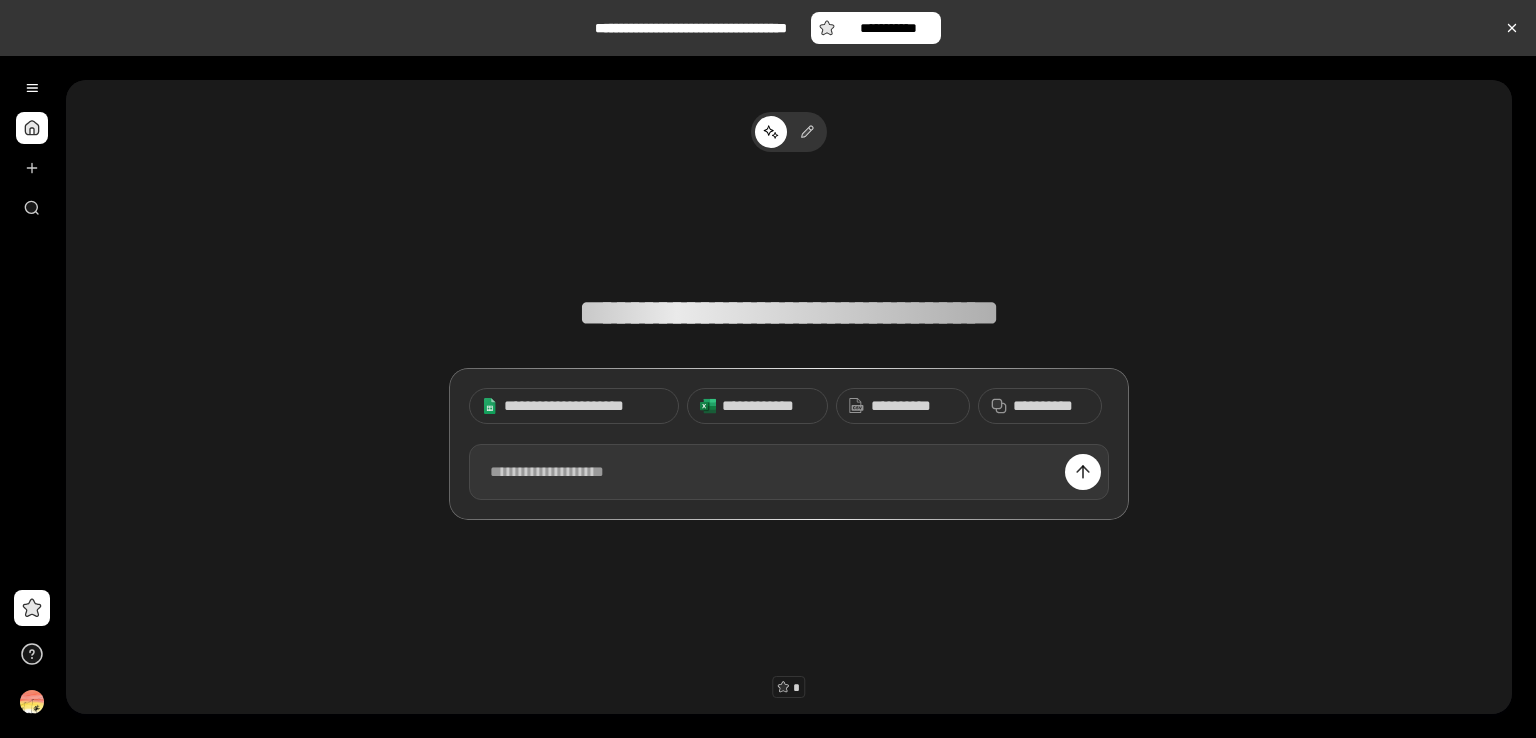 click at bounding box center (789, 472) 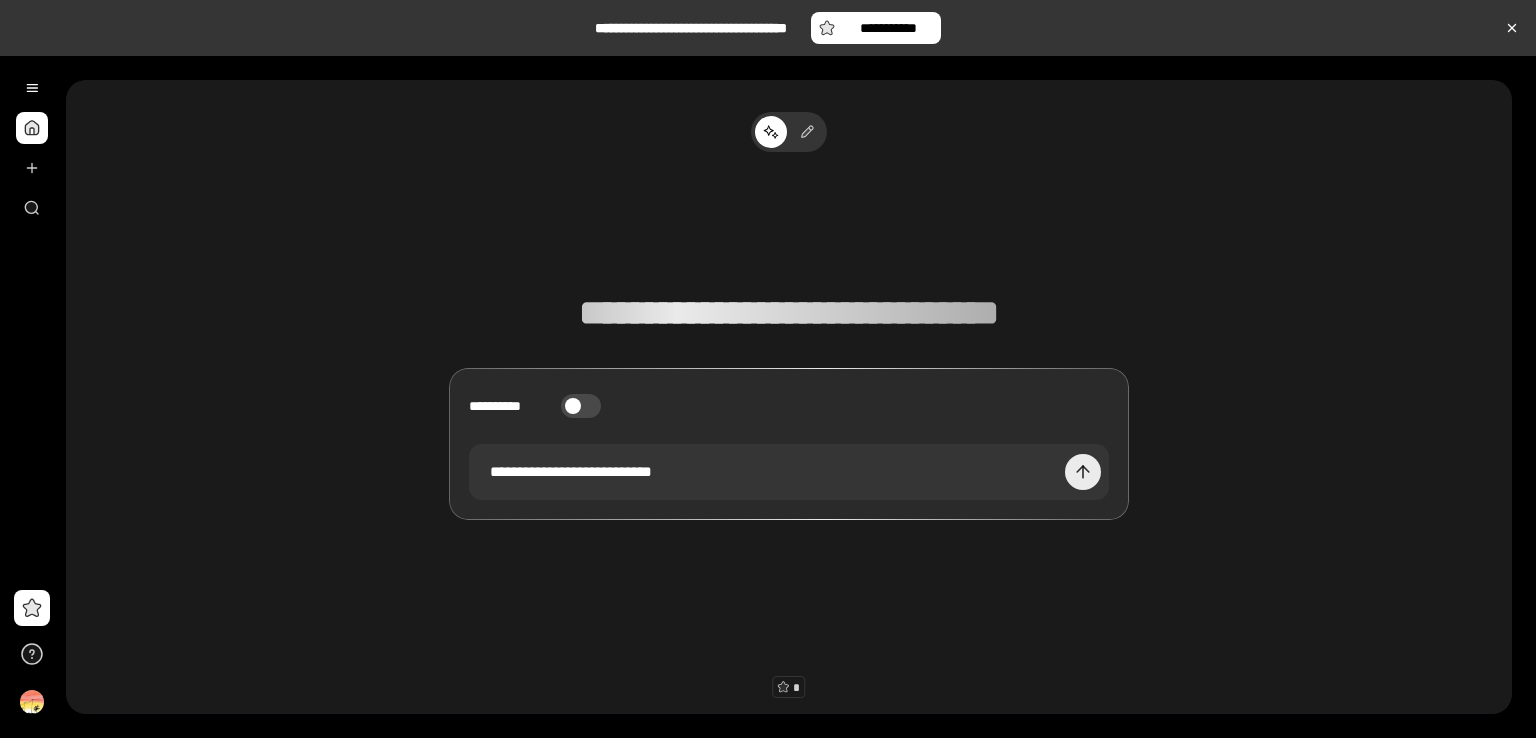 click at bounding box center (1083, 472) 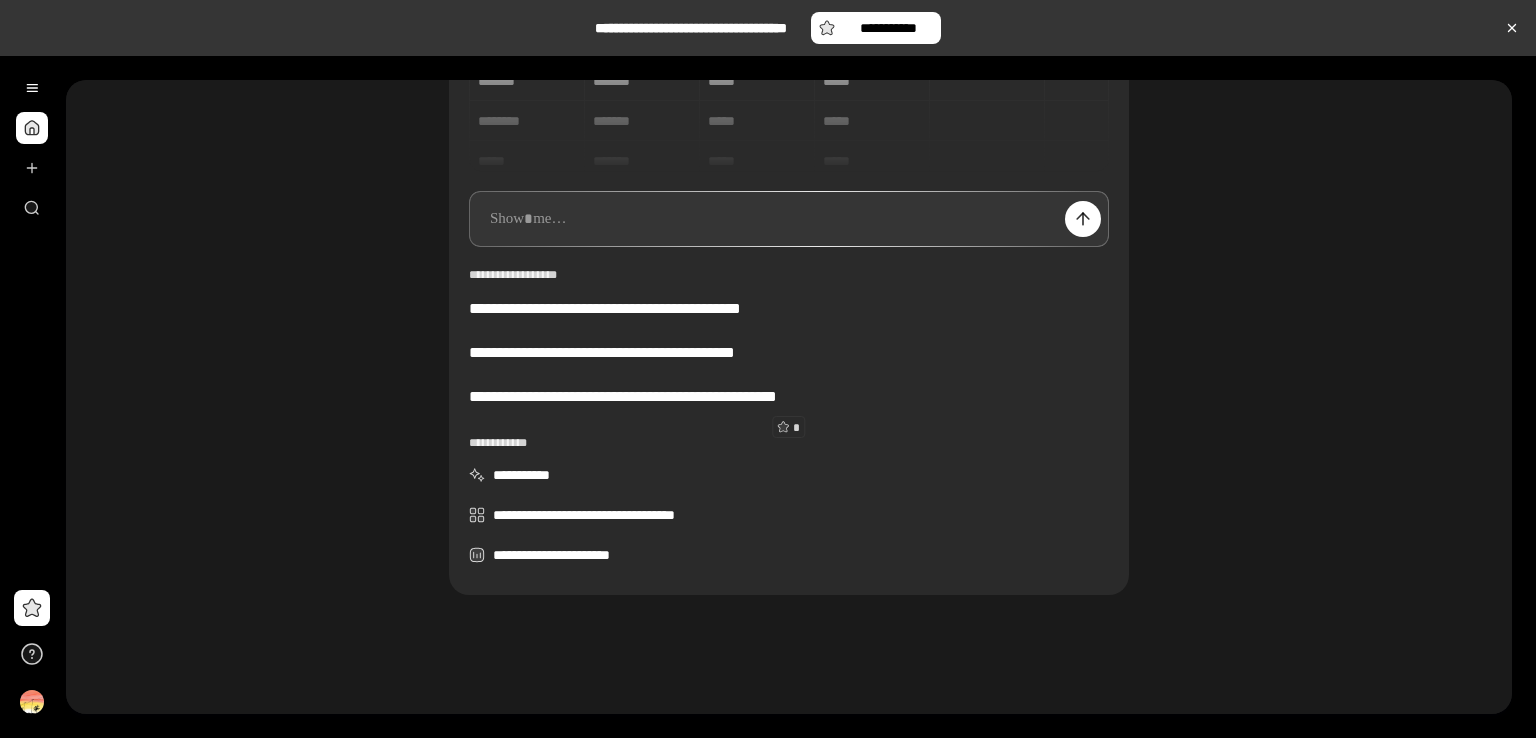 scroll, scrollTop: 0, scrollLeft: 0, axis: both 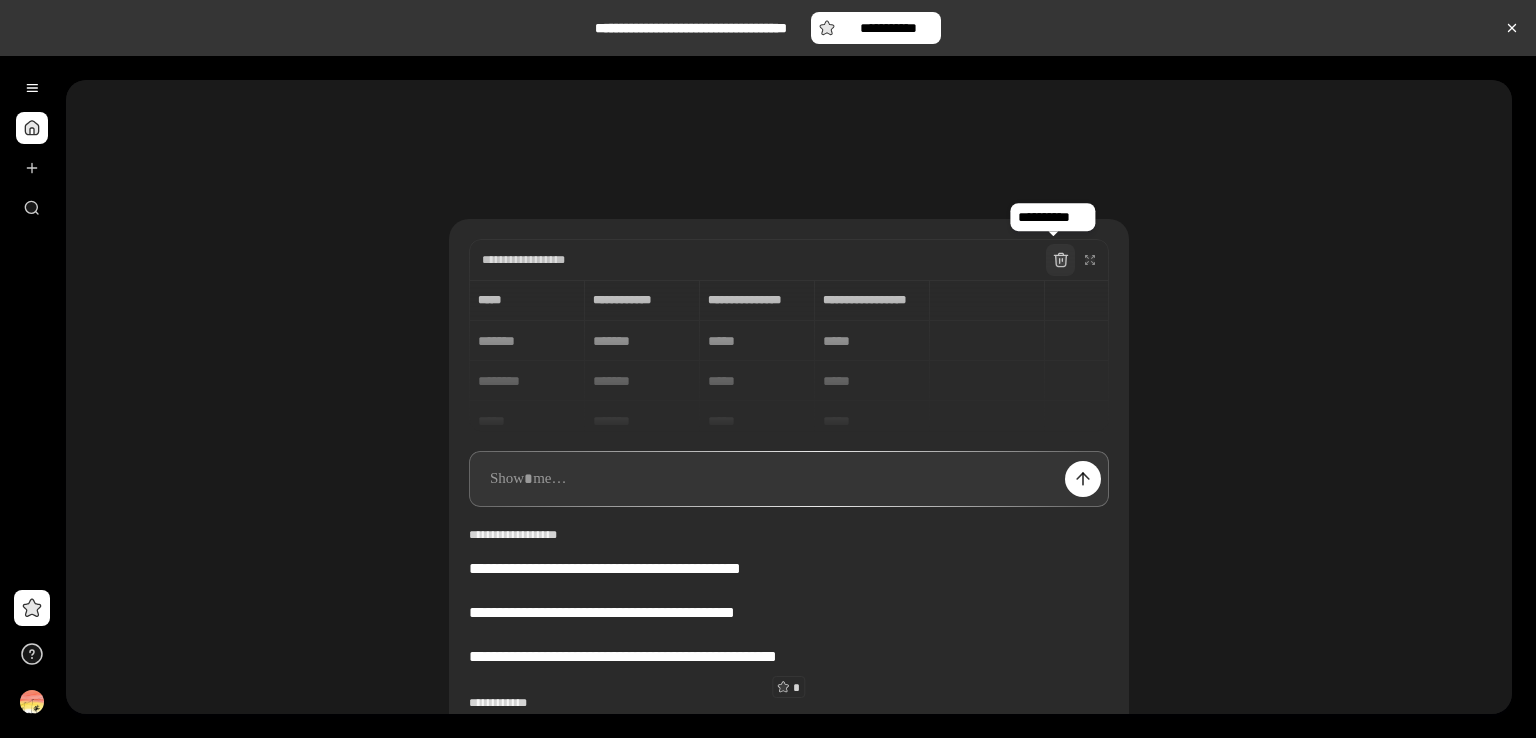 click 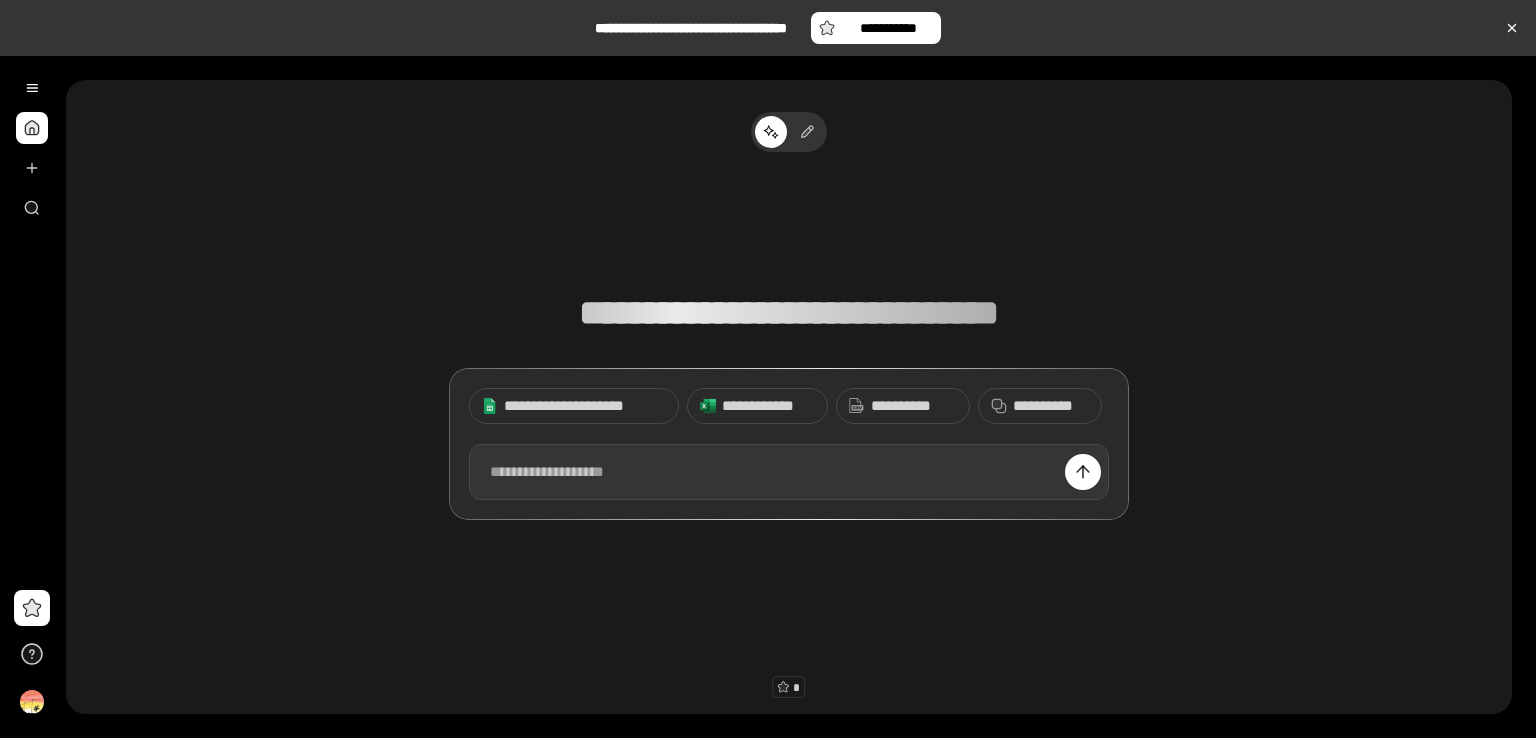 type 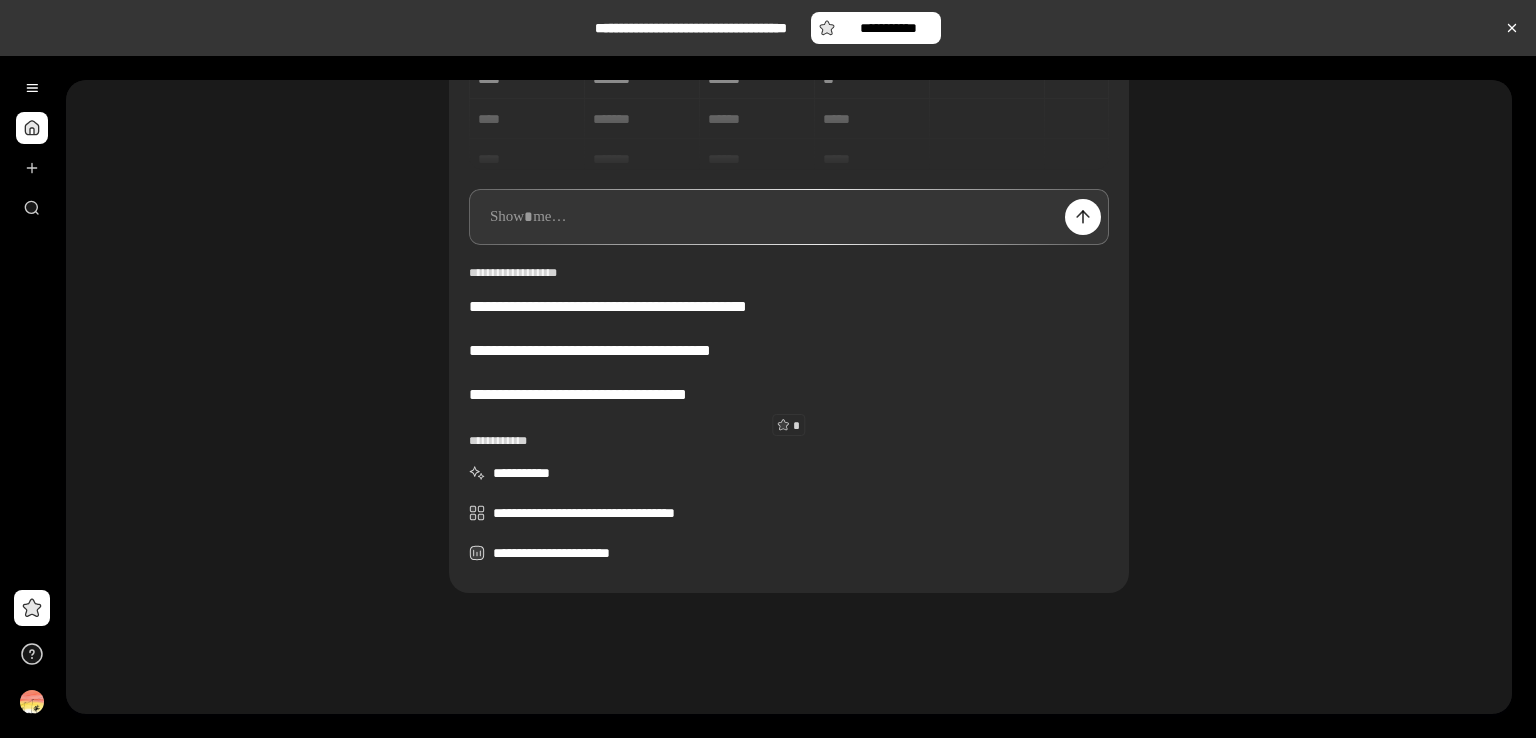 scroll, scrollTop: 260, scrollLeft: 0, axis: vertical 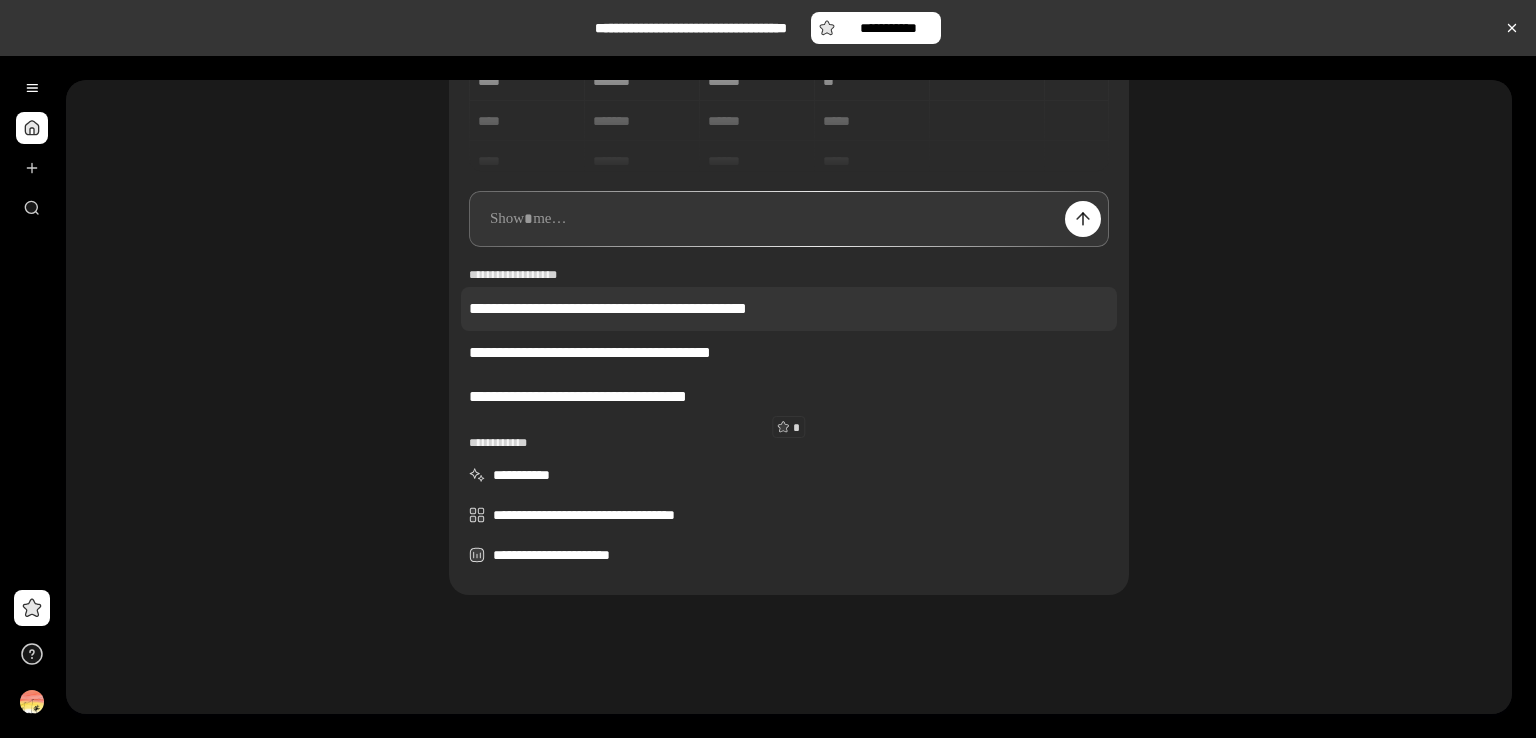 click on "**********" at bounding box center [789, 309] 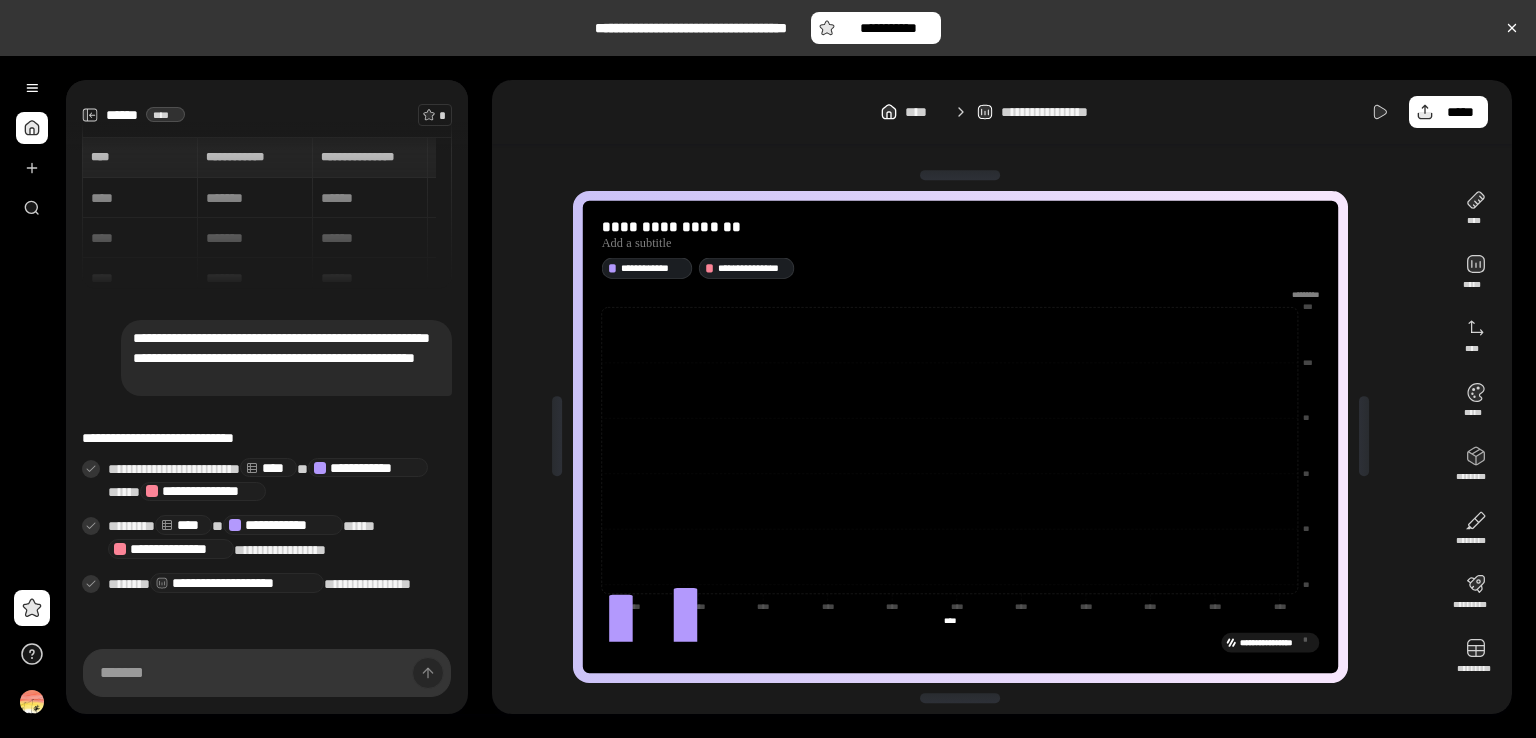 scroll, scrollTop: 66, scrollLeft: 0, axis: vertical 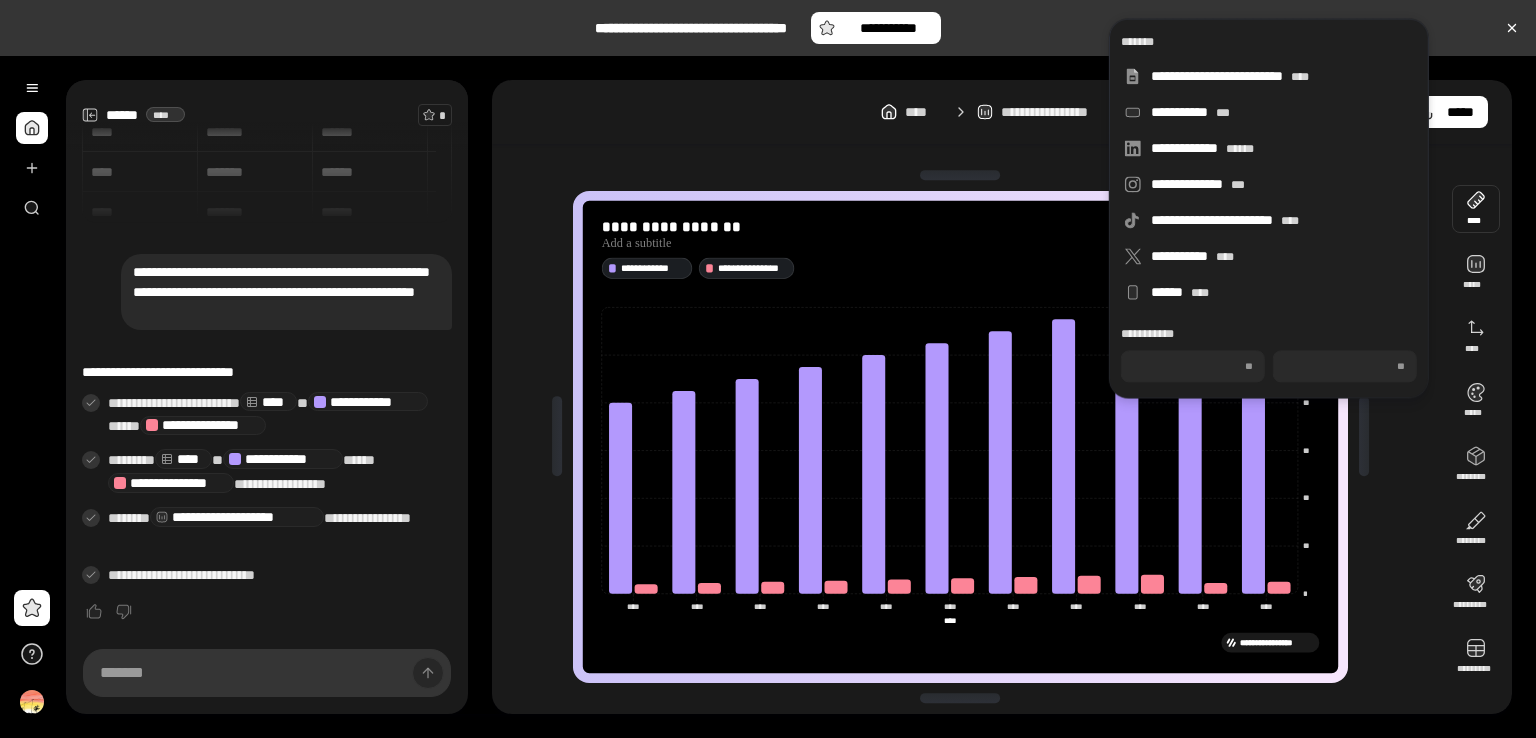 click at bounding box center (1476, 209) 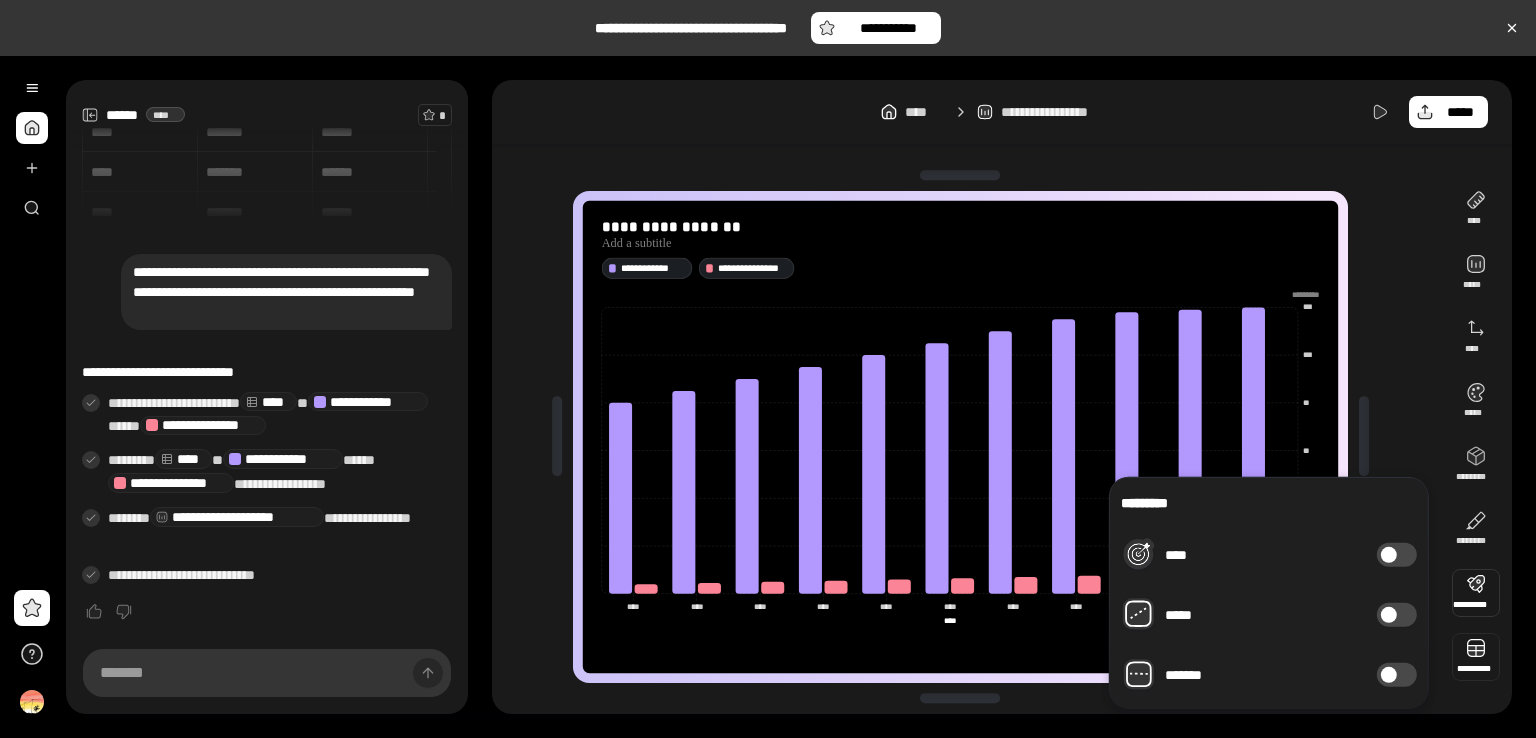 click at bounding box center [1476, 657] 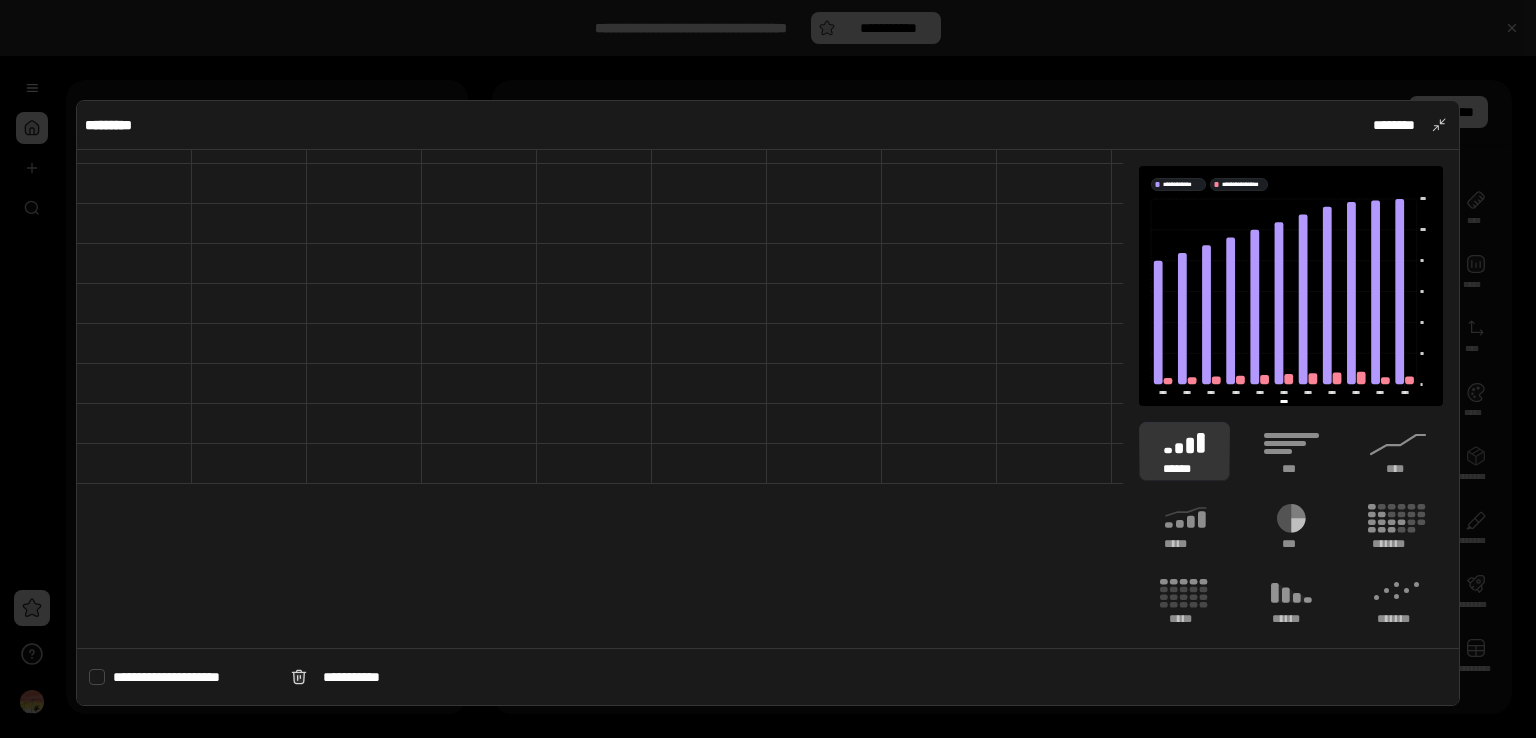 scroll, scrollTop: 233, scrollLeft: 0, axis: vertical 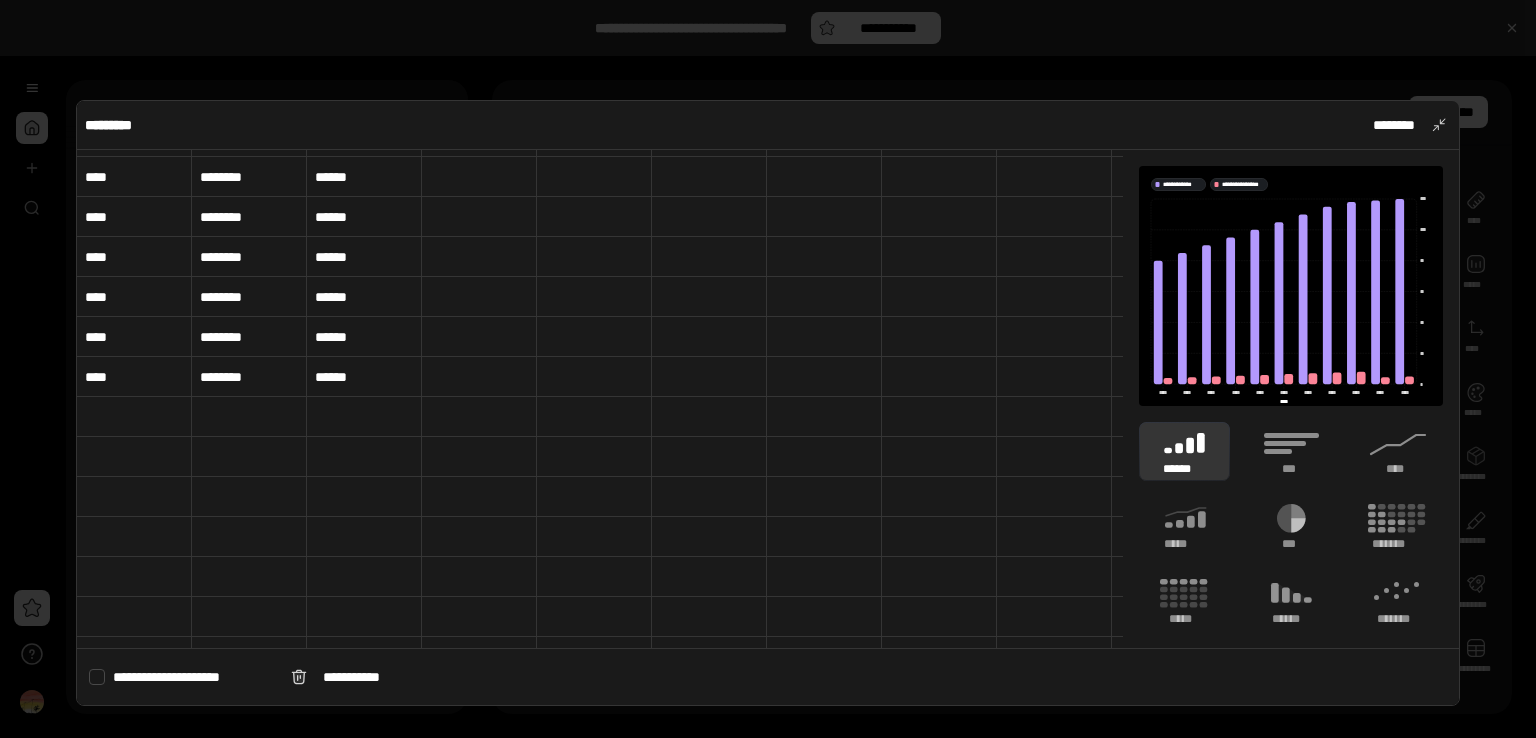 click on "******" at bounding box center (364, 337) 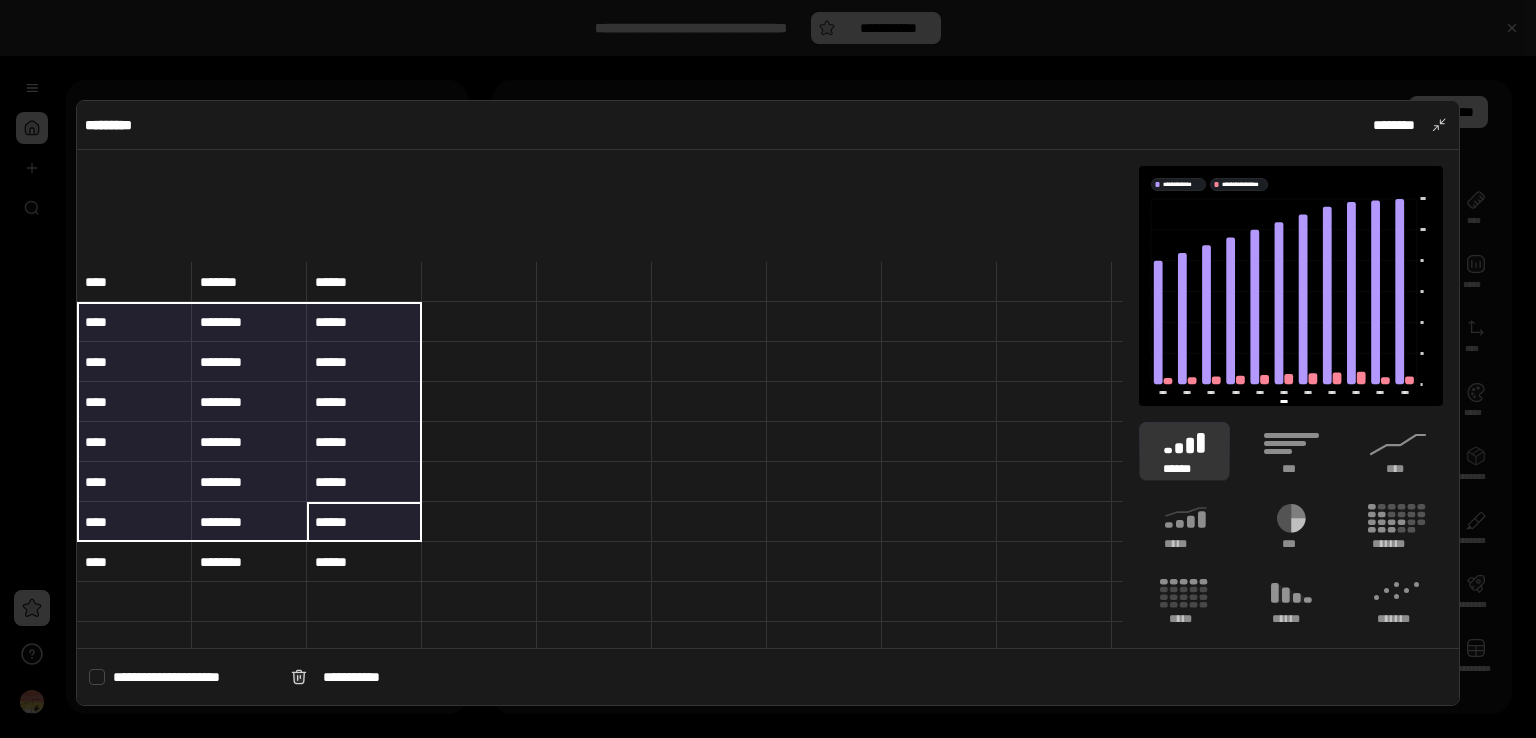scroll, scrollTop: 0, scrollLeft: 0, axis: both 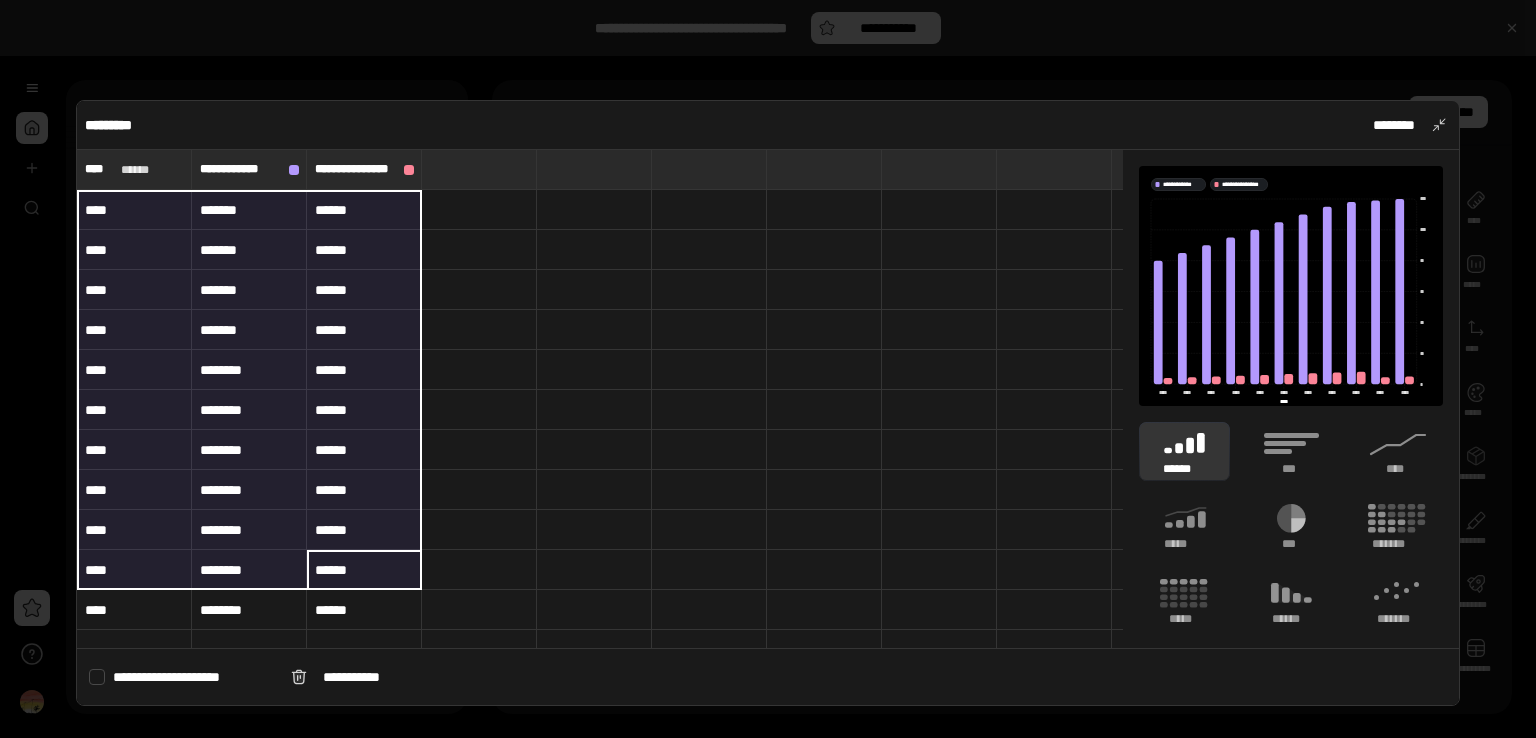 drag, startPoint x: 393, startPoint y: 331, endPoint x: 150, endPoint y: 205, distance: 273.7243 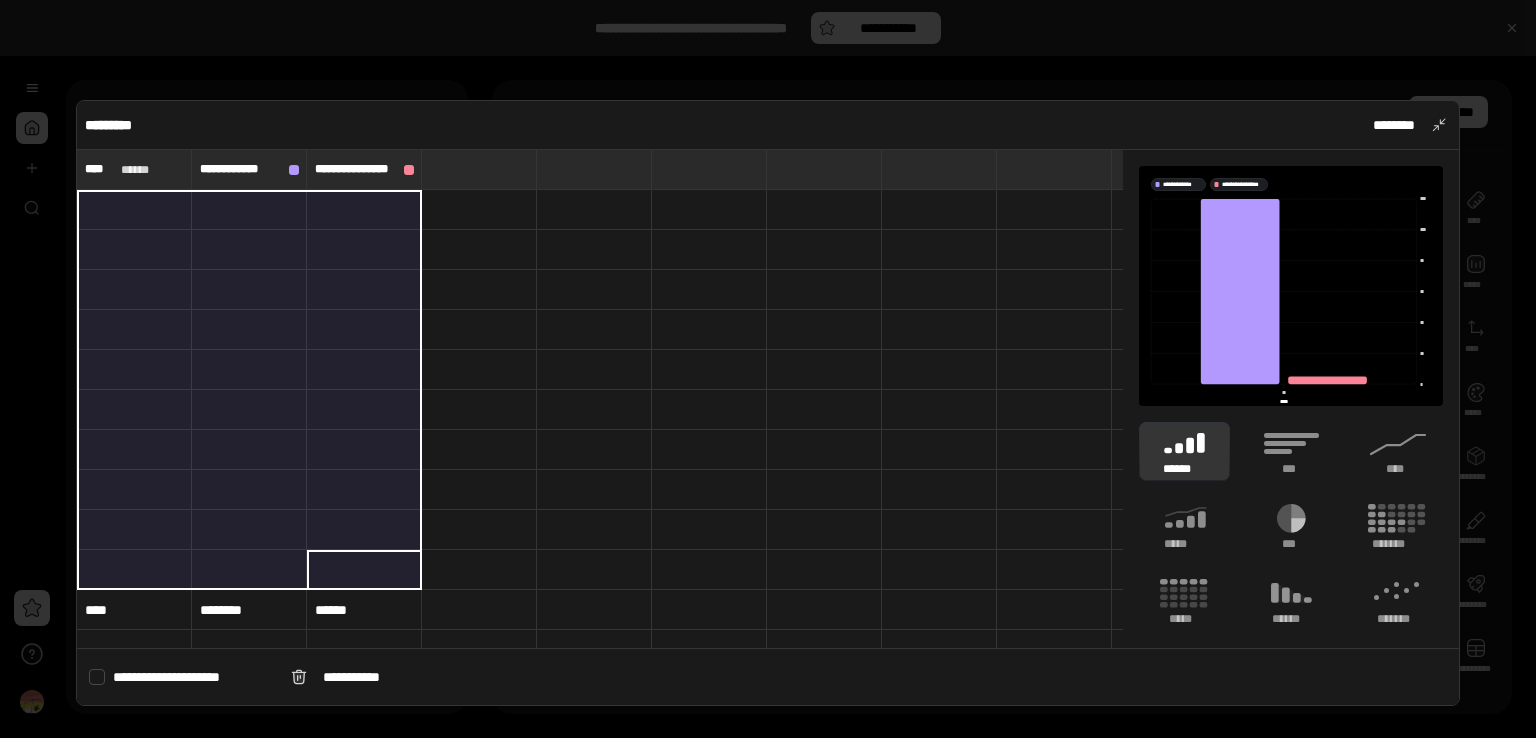 type 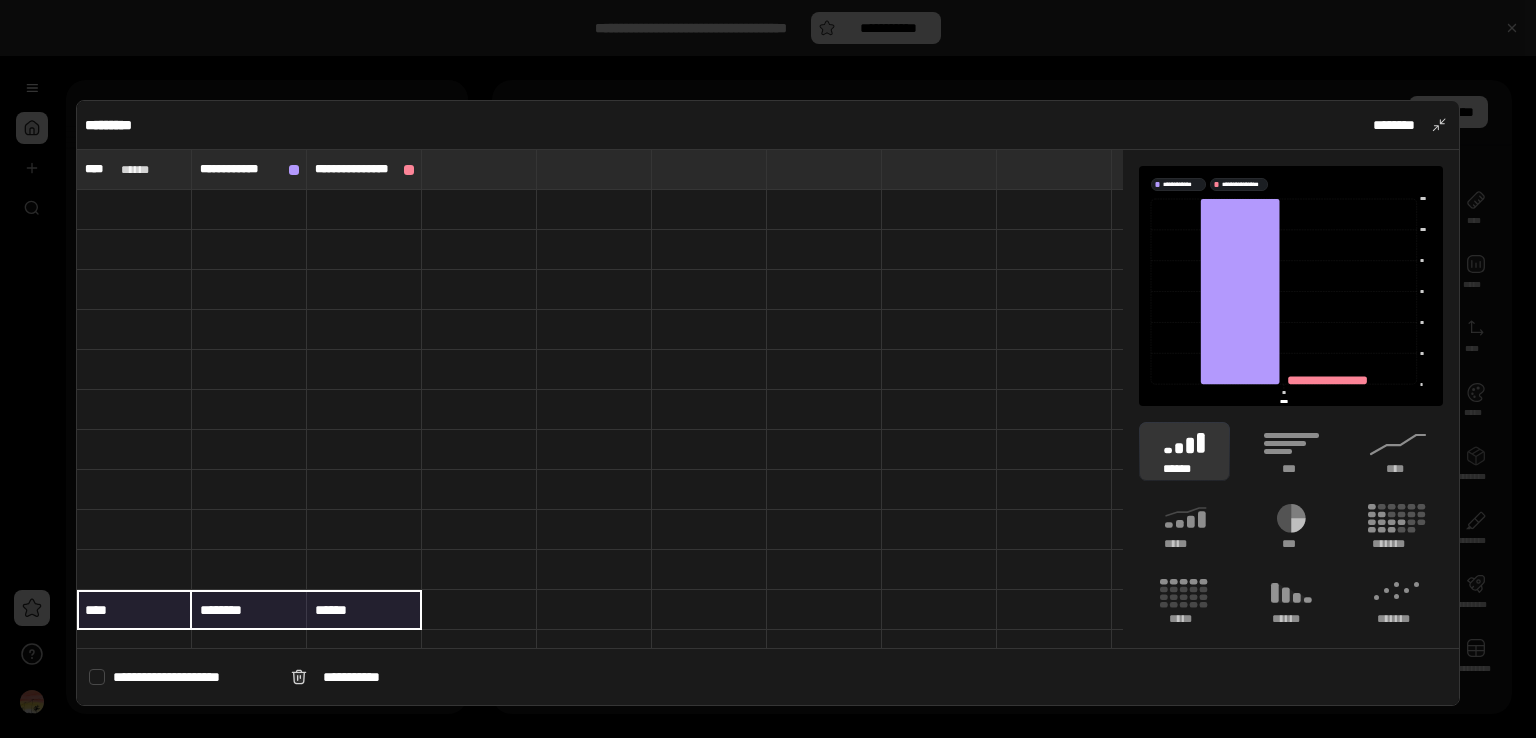 drag, startPoint x: 132, startPoint y: 599, endPoint x: 312, endPoint y: 569, distance: 182.48288 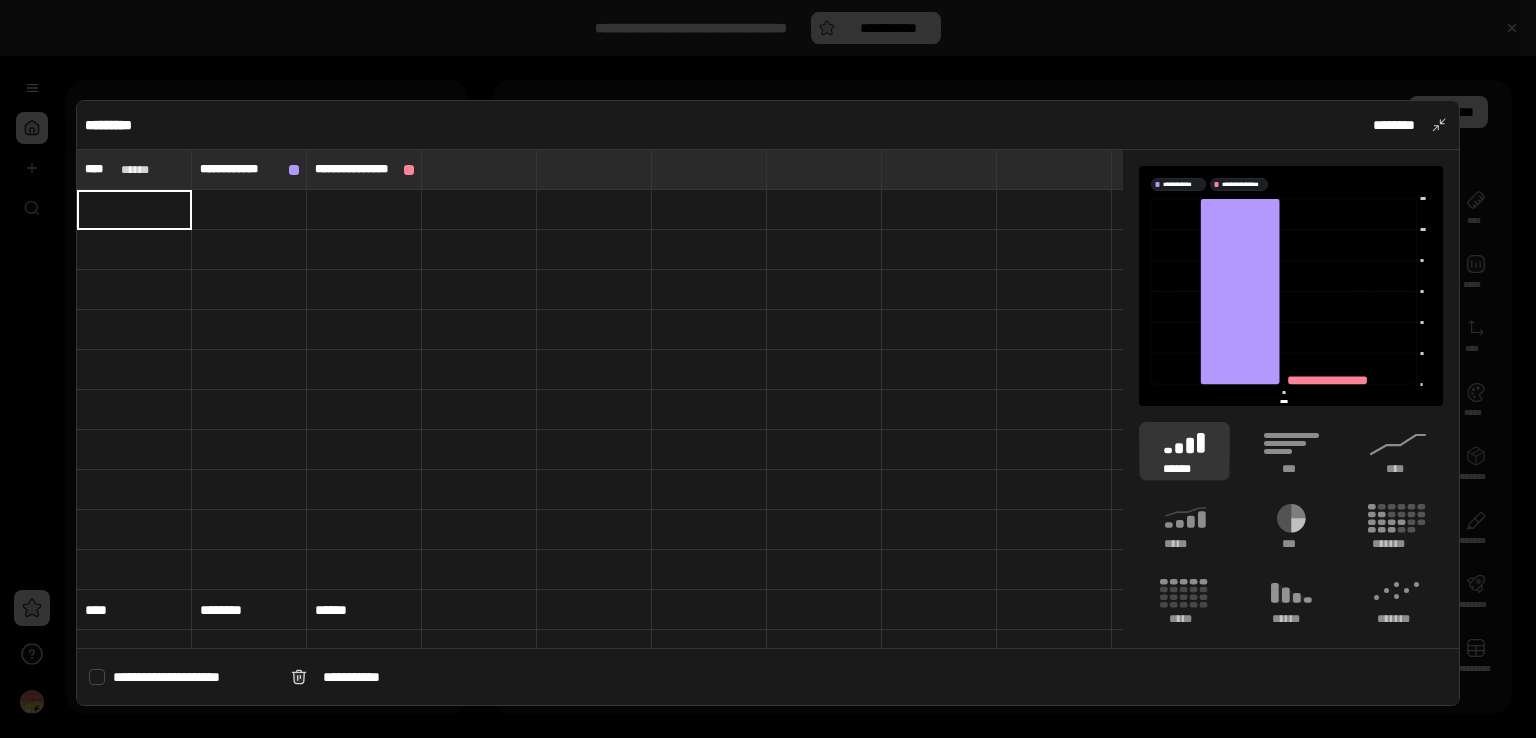 type on "****" 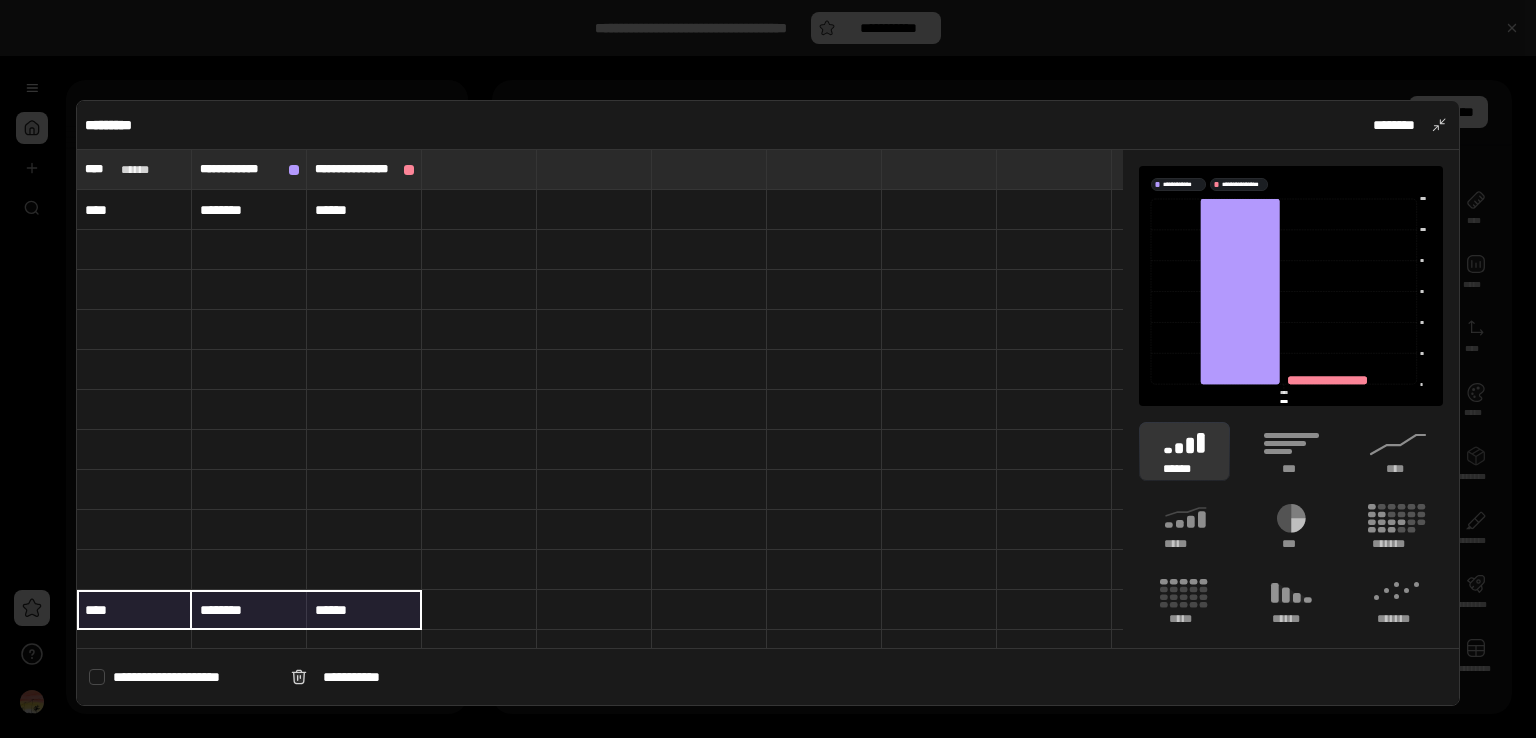 drag, startPoint x: 189, startPoint y: 605, endPoint x: 404, endPoint y: 605, distance: 215 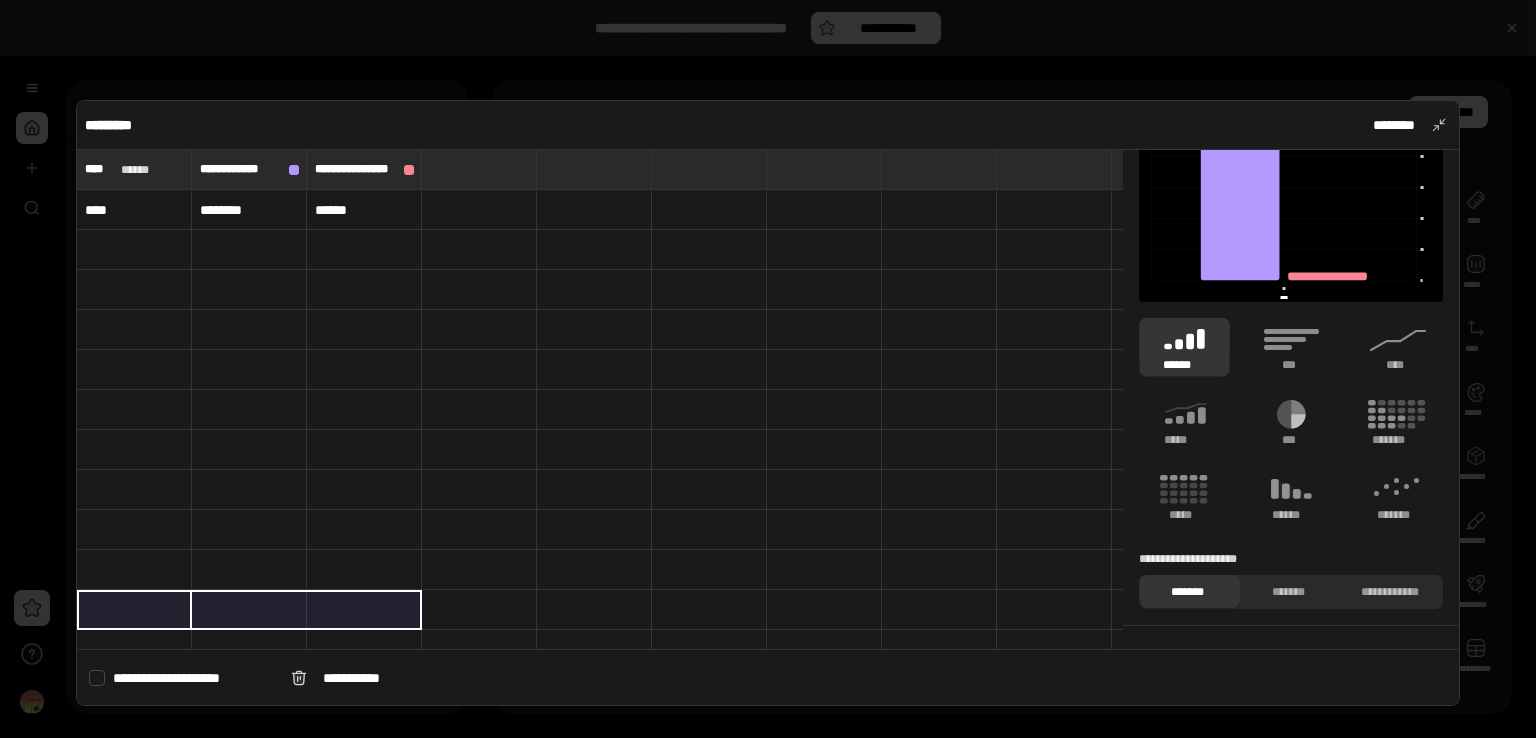 scroll, scrollTop: 140, scrollLeft: 0, axis: vertical 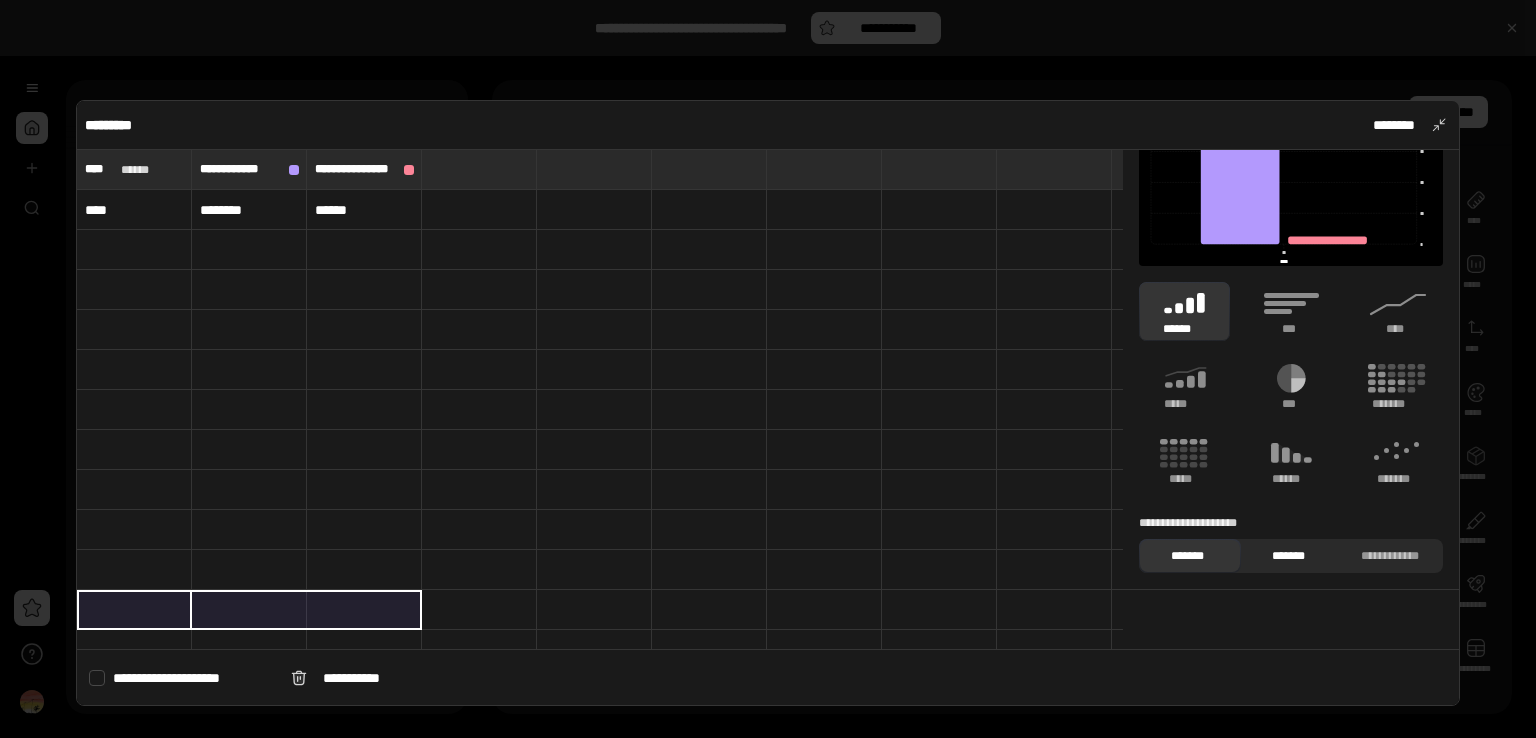 click on "*******" at bounding box center [1289, 556] 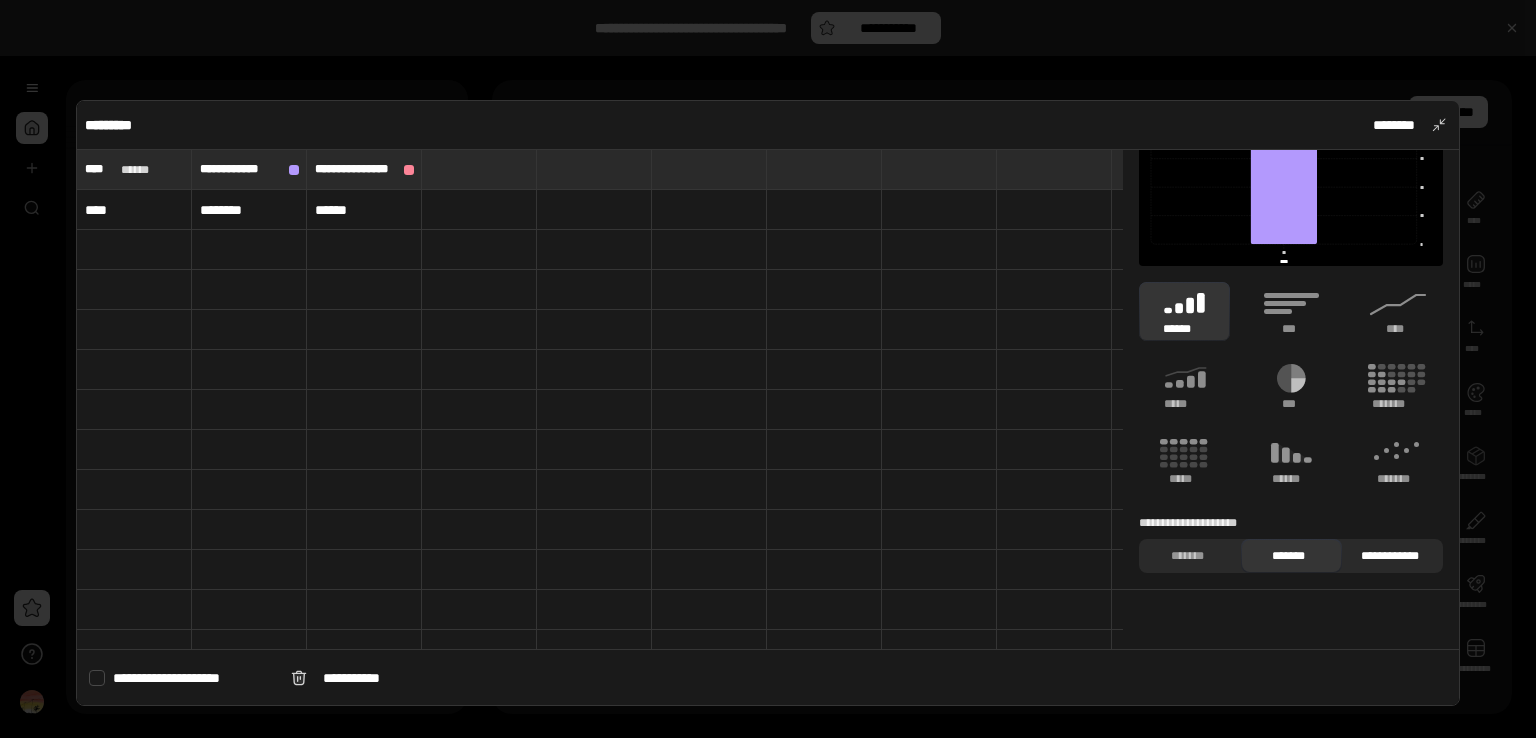 click on "**********" at bounding box center (1390, 556) 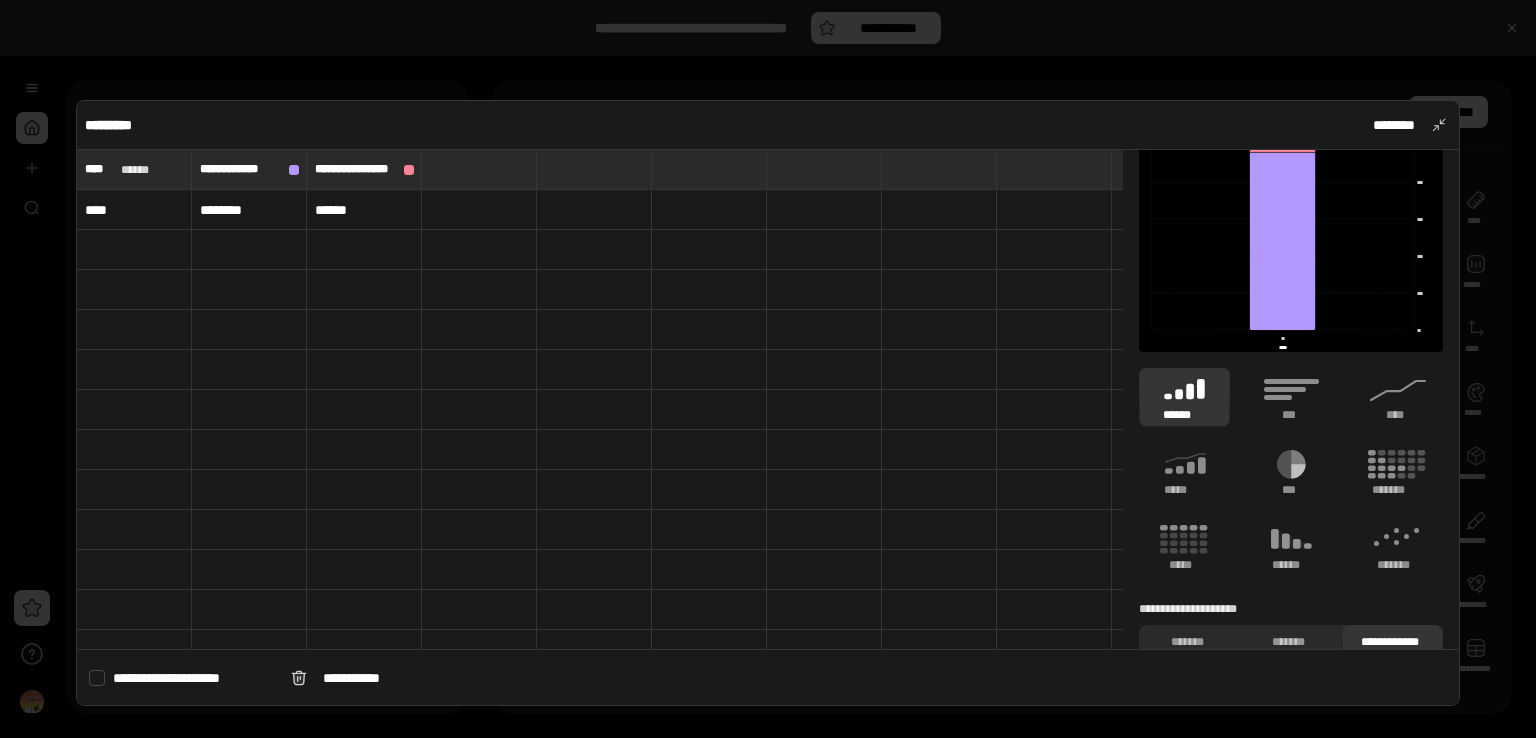 scroll, scrollTop: 140, scrollLeft: 0, axis: vertical 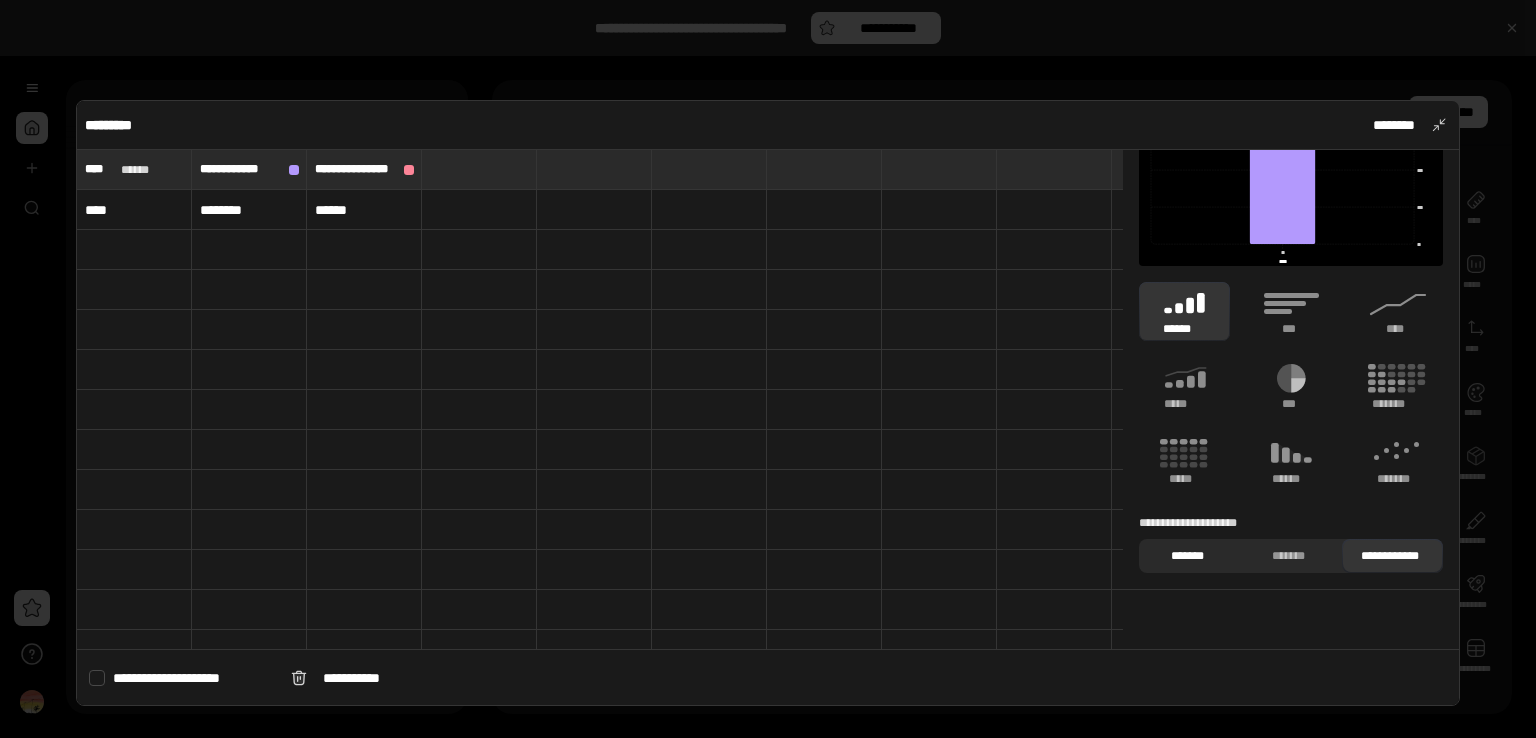 click on "*******" at bounding box center [1187, 556] 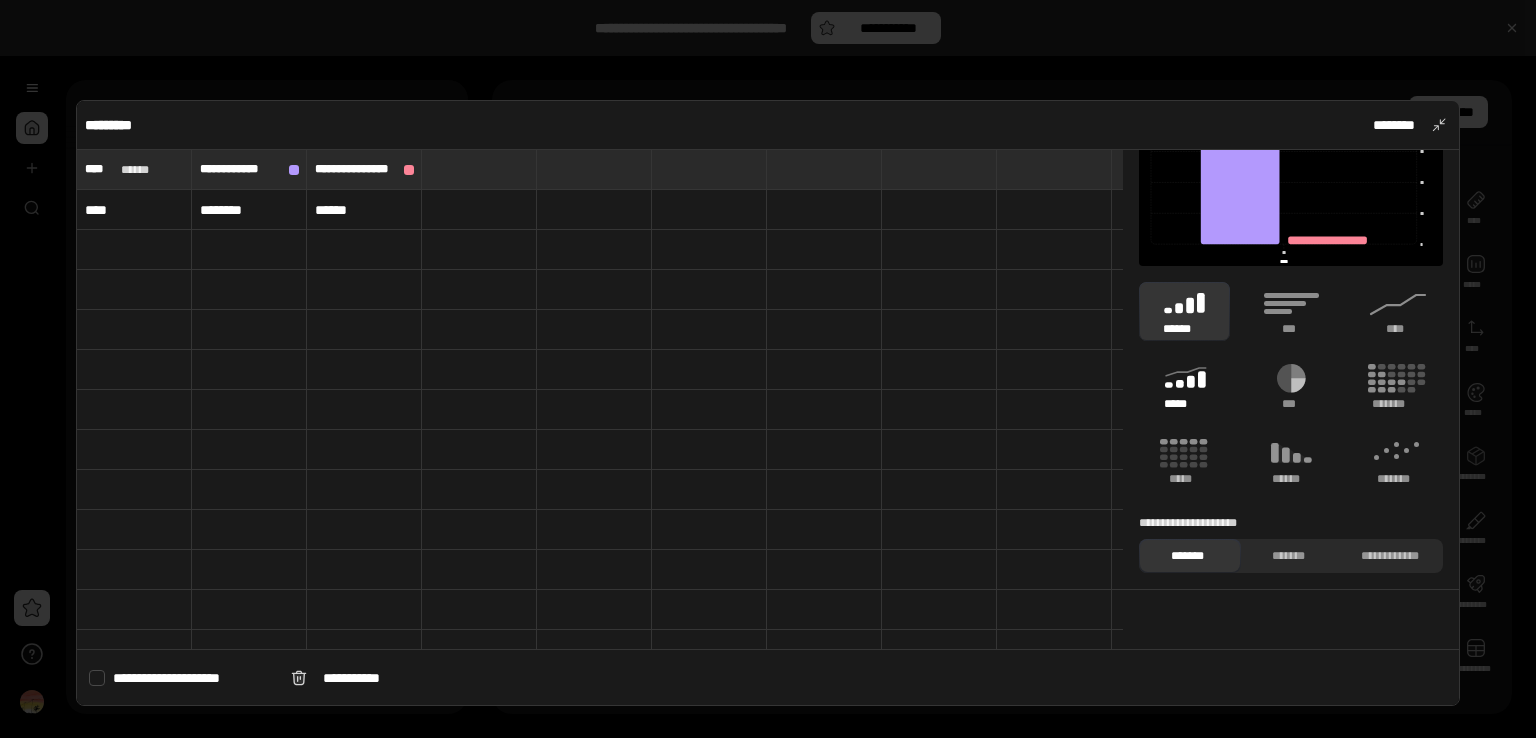 scroll, scrollTop: 0, scrollLeft: 0, axis: both 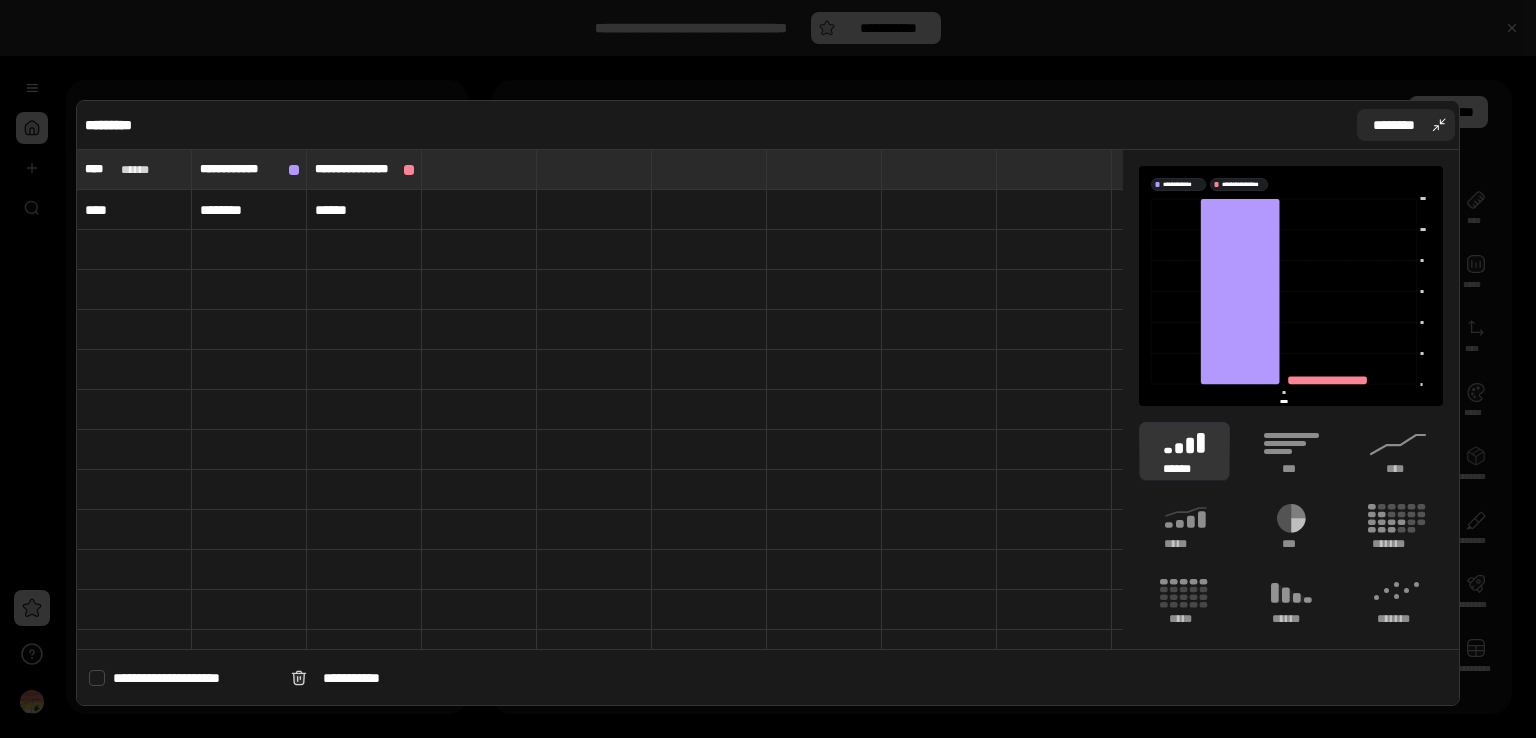 click on "********" at bounding box center (1406, 125) 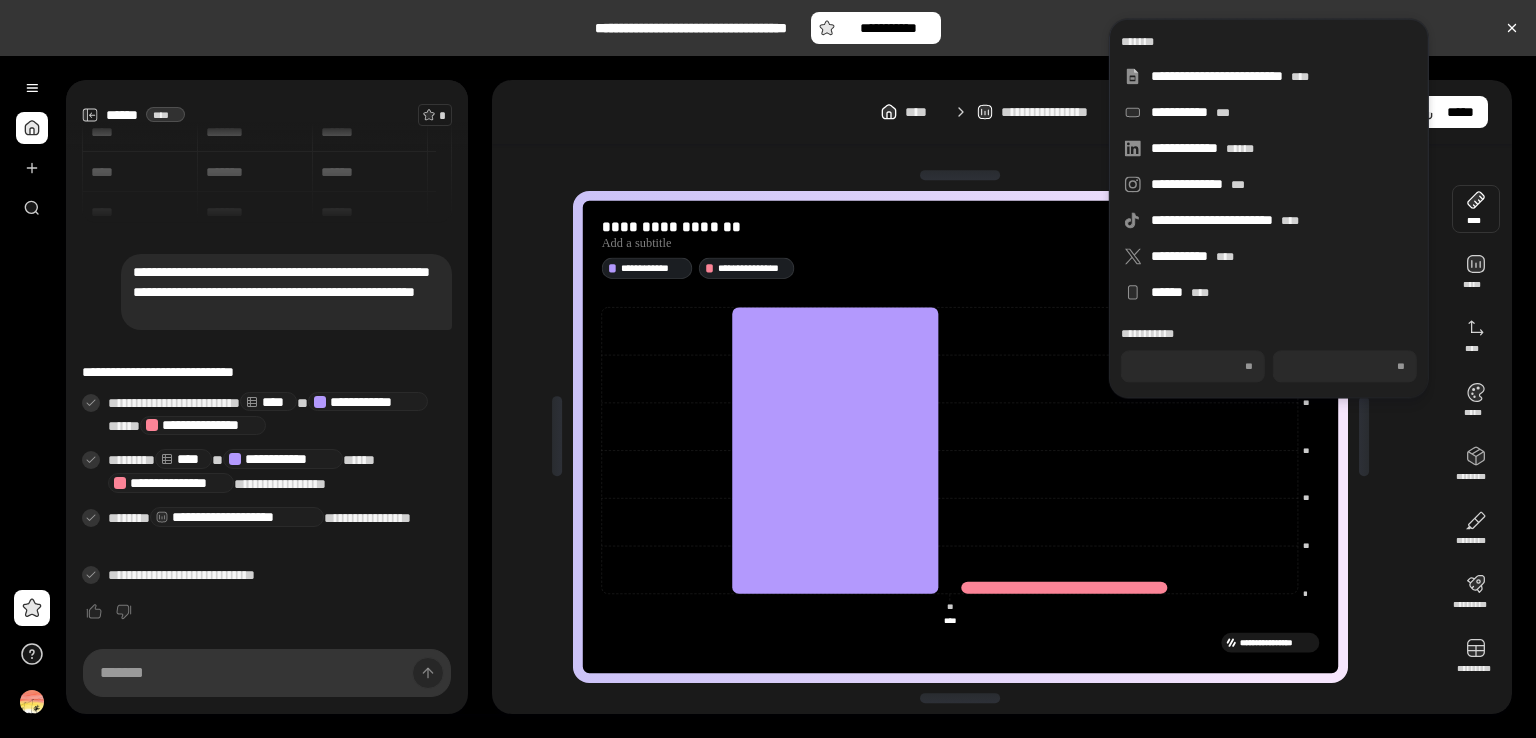 click at bounding box center (1476, 209) 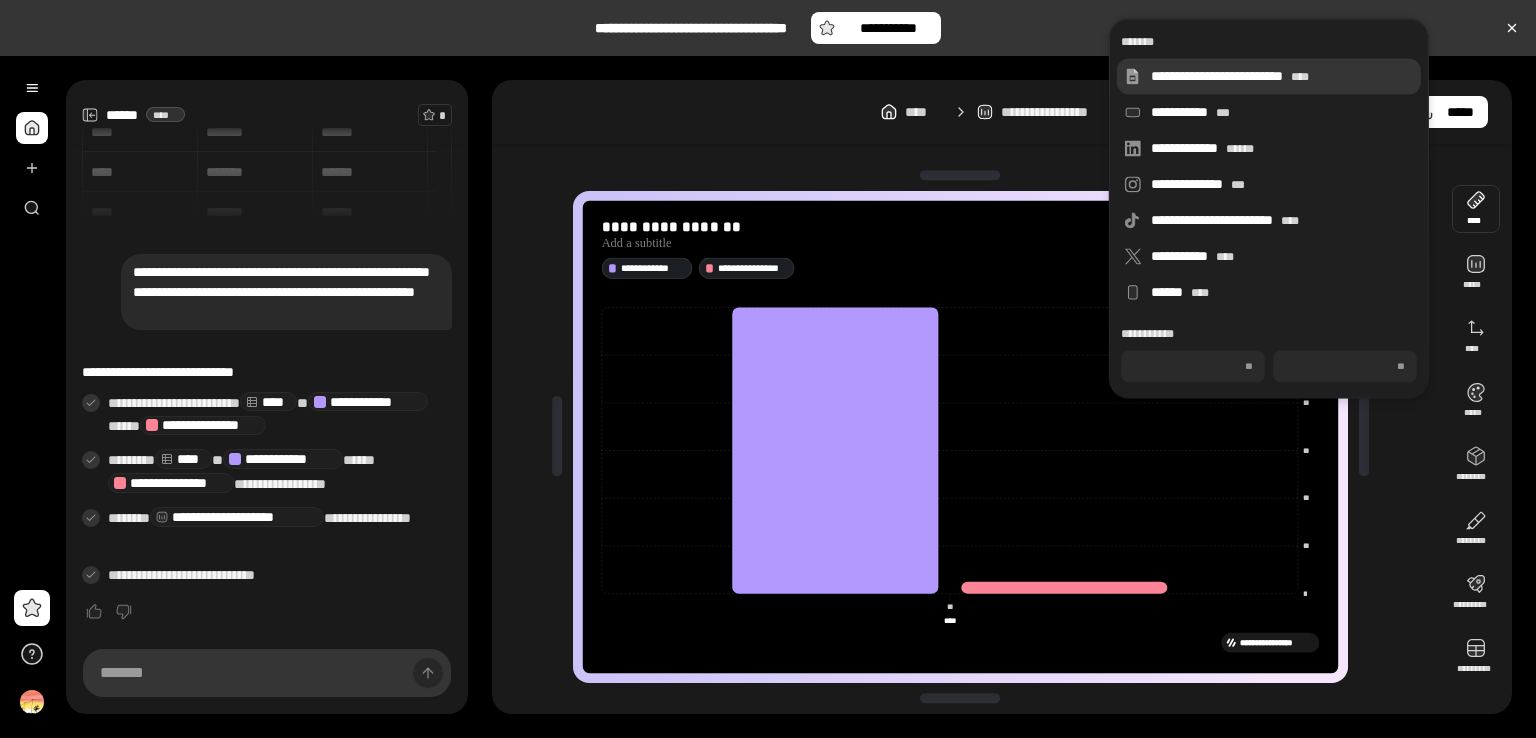 click on "****" at bounding box center [1300, 77] 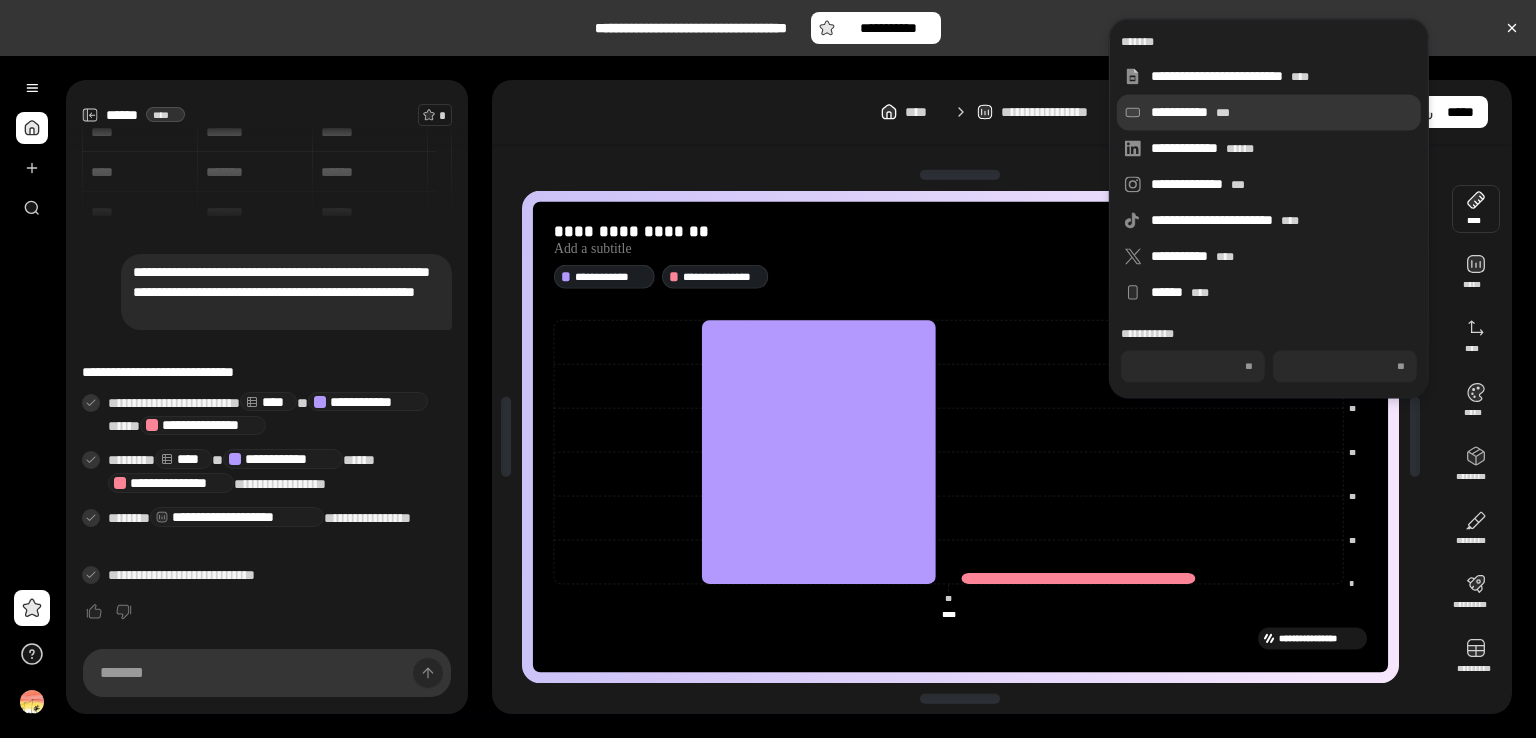 click on "**********" at bounding box center [1282, 112] 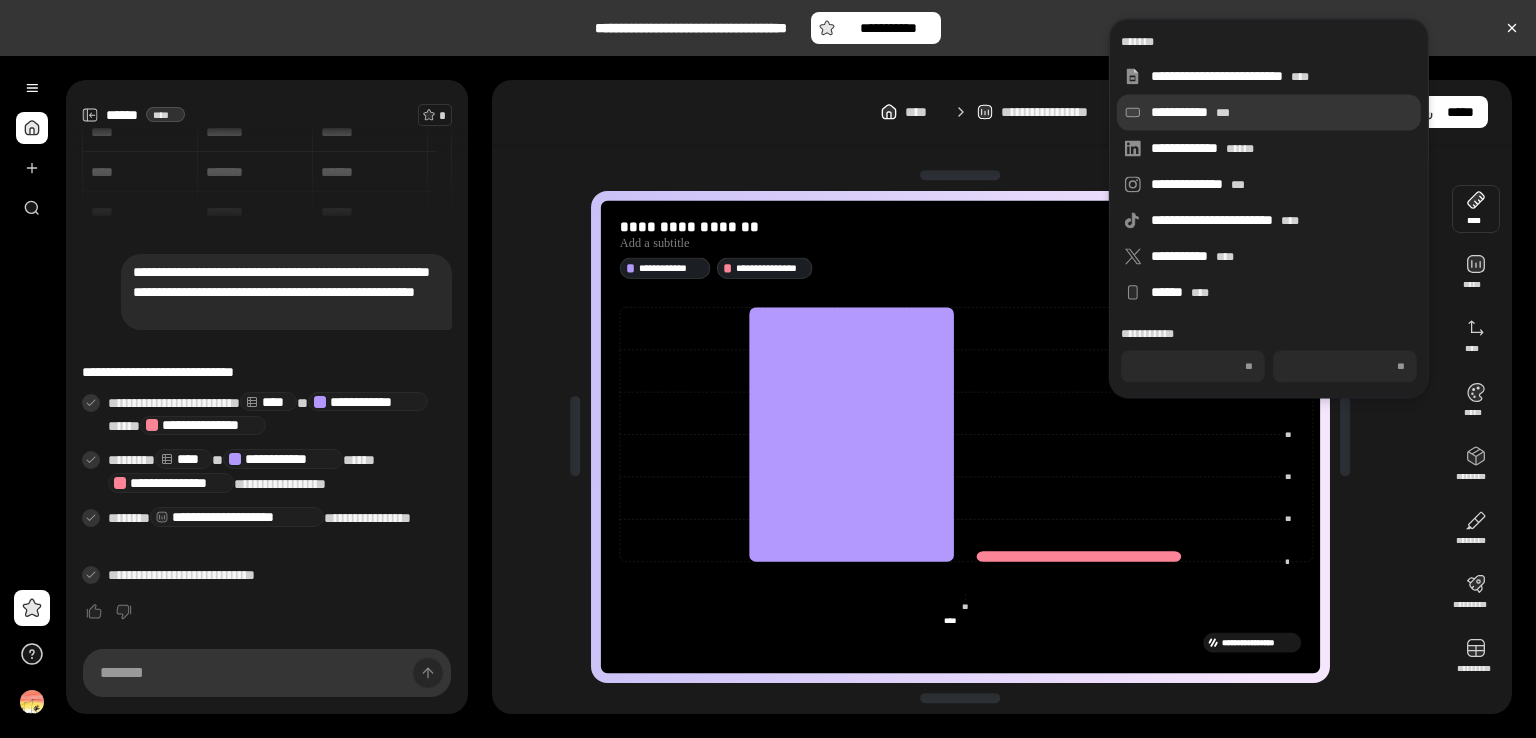 type on "***" 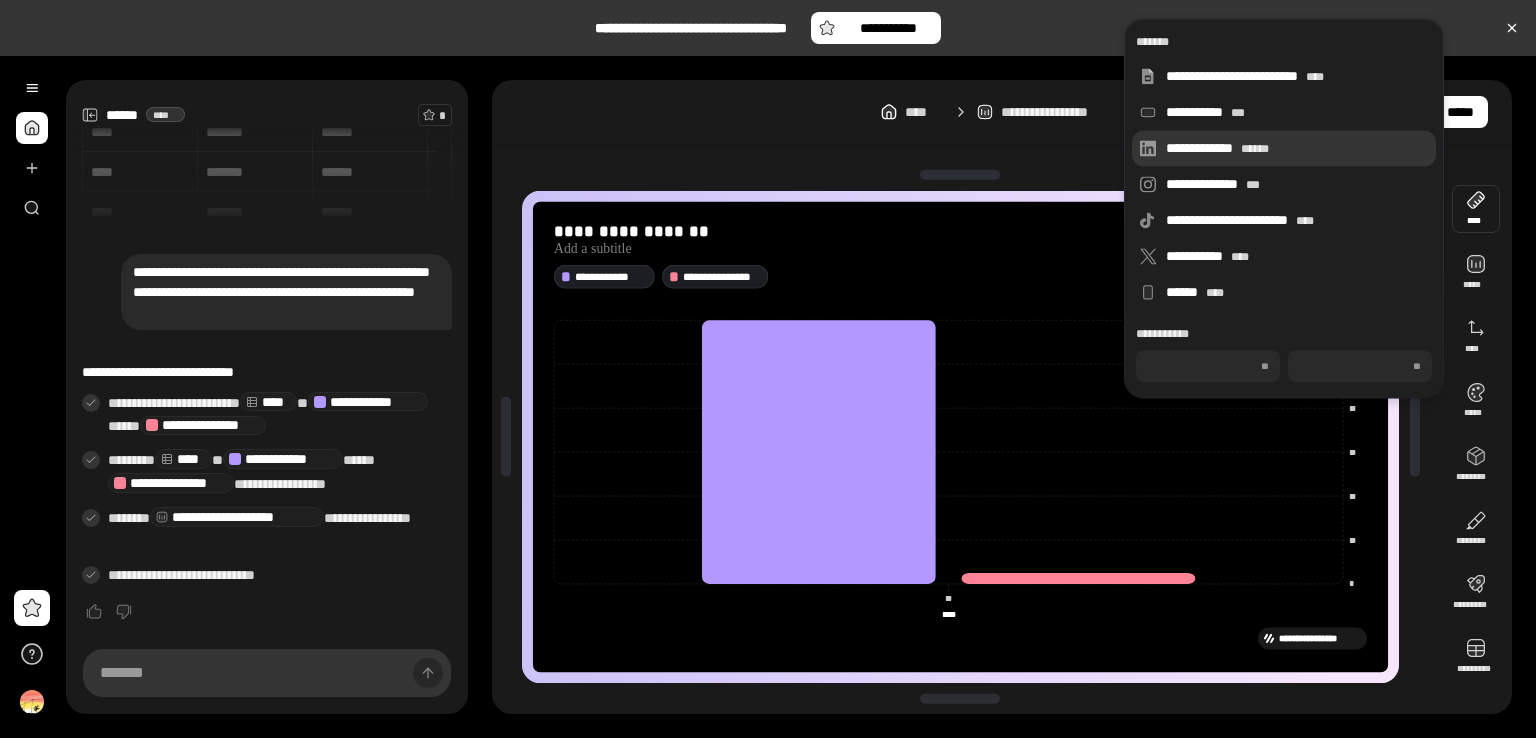 type on "***" 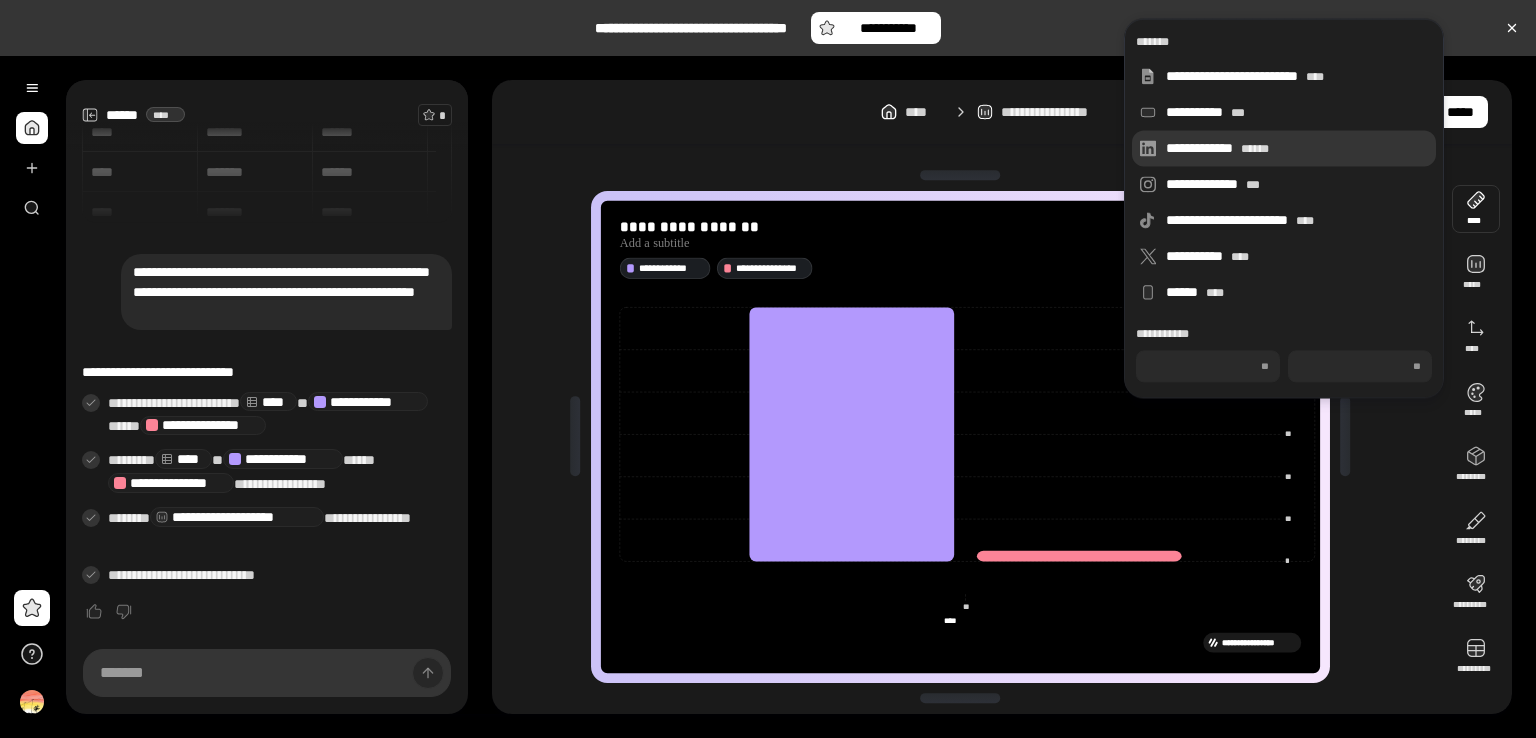 click on "**********" at bounding box center [1297, 148] 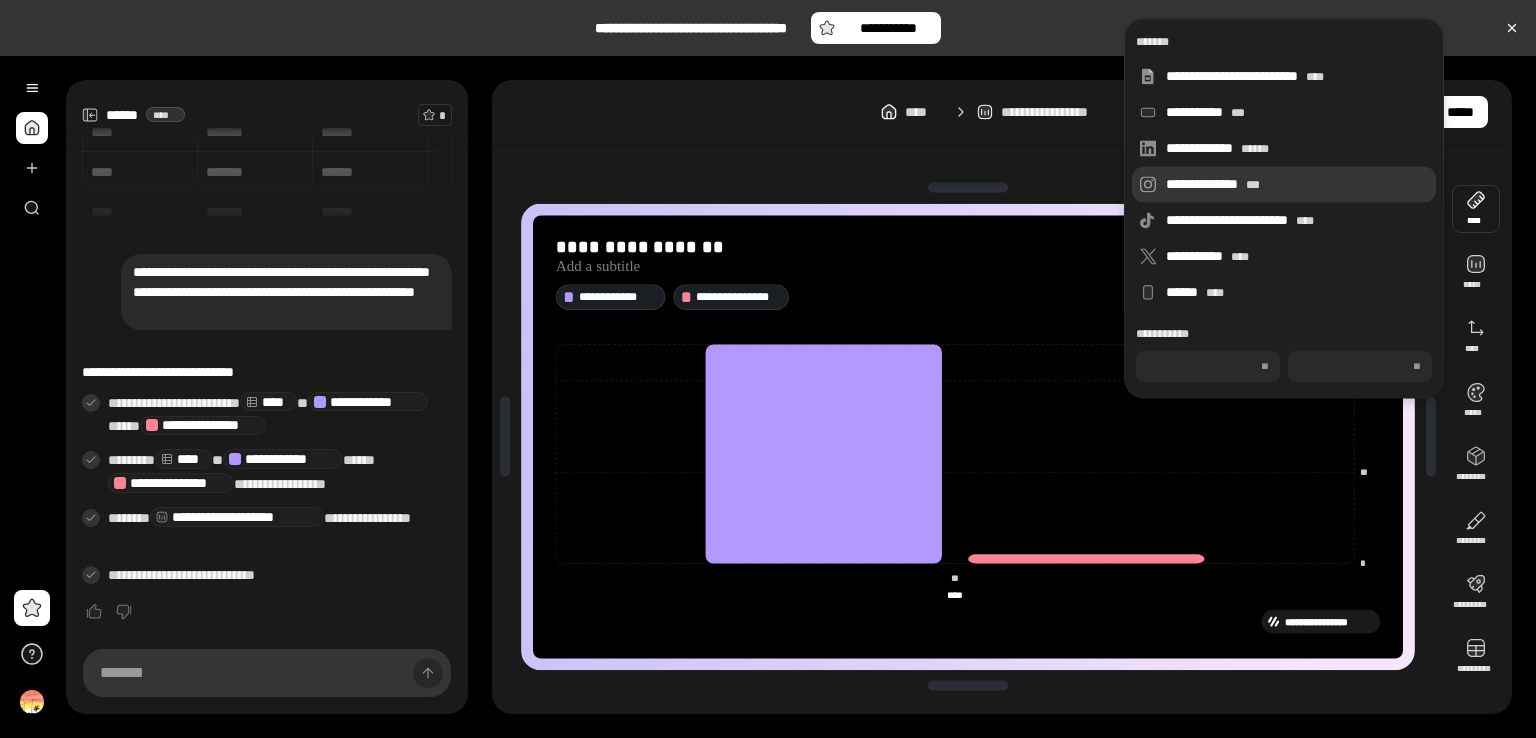 click on "**********" at bounding box center [1284, 184] 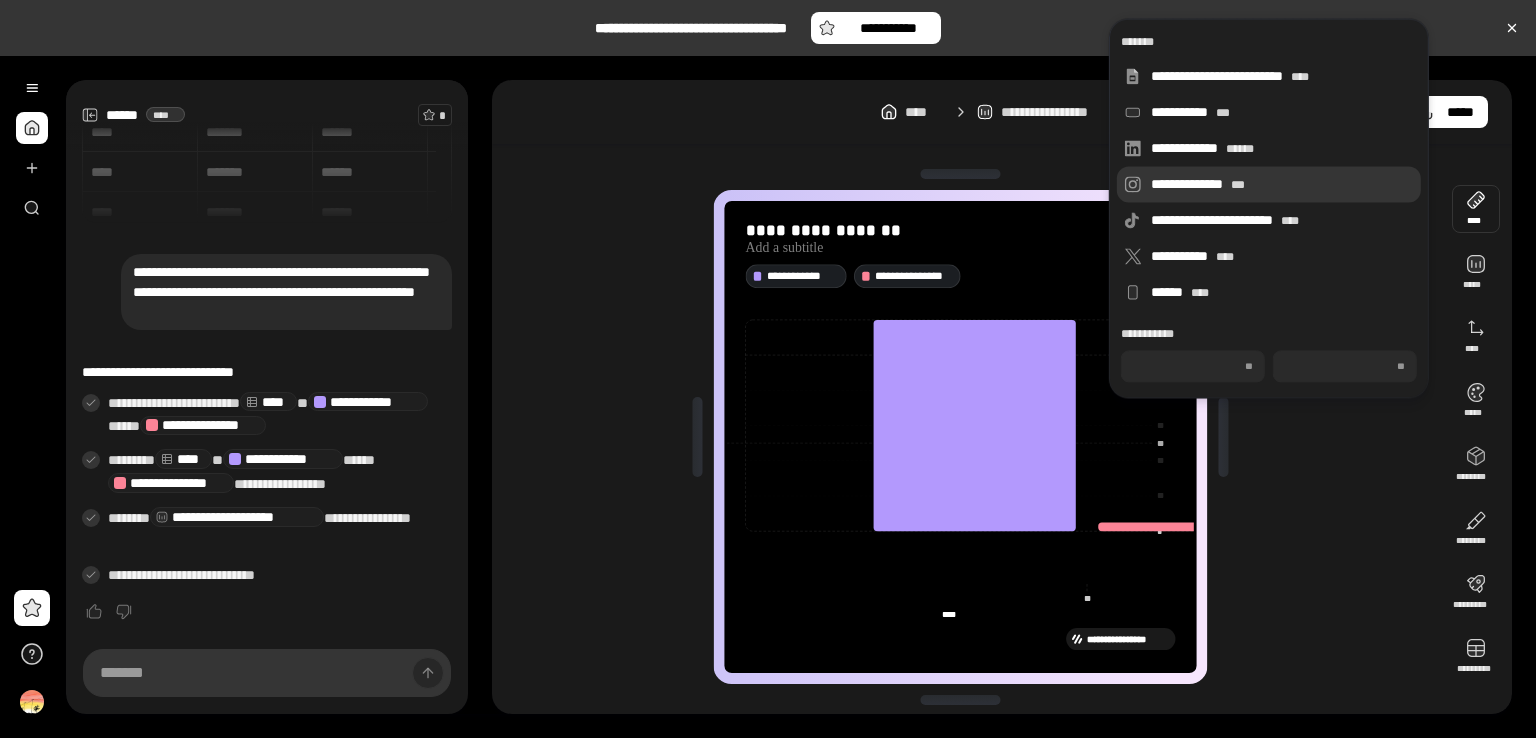 type on "***" 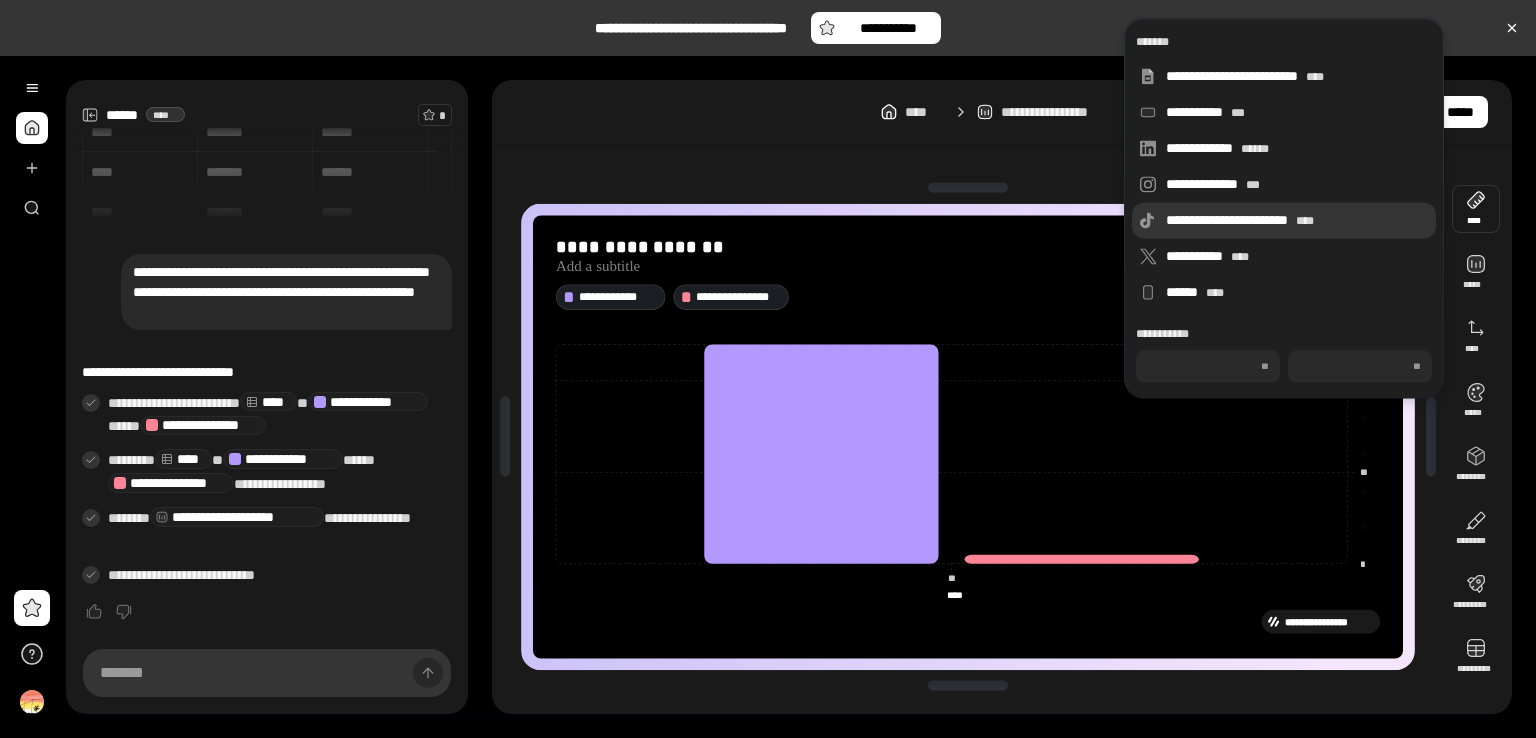 type on "***" 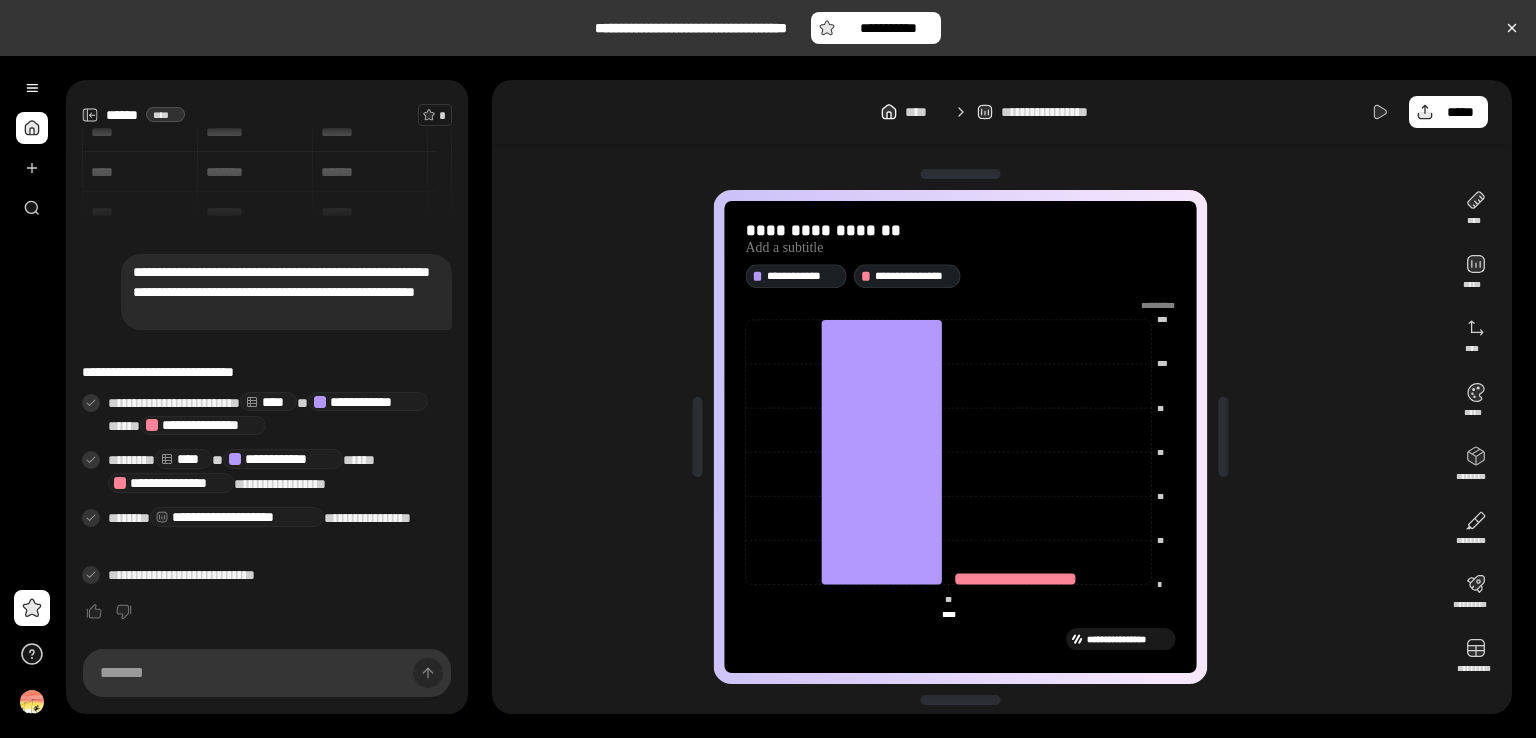 click on "[FIRST] [LAST] [STREET] [NUMBER] [CITY], [STATE] [ZIP]" at bounding box center (968, 437) 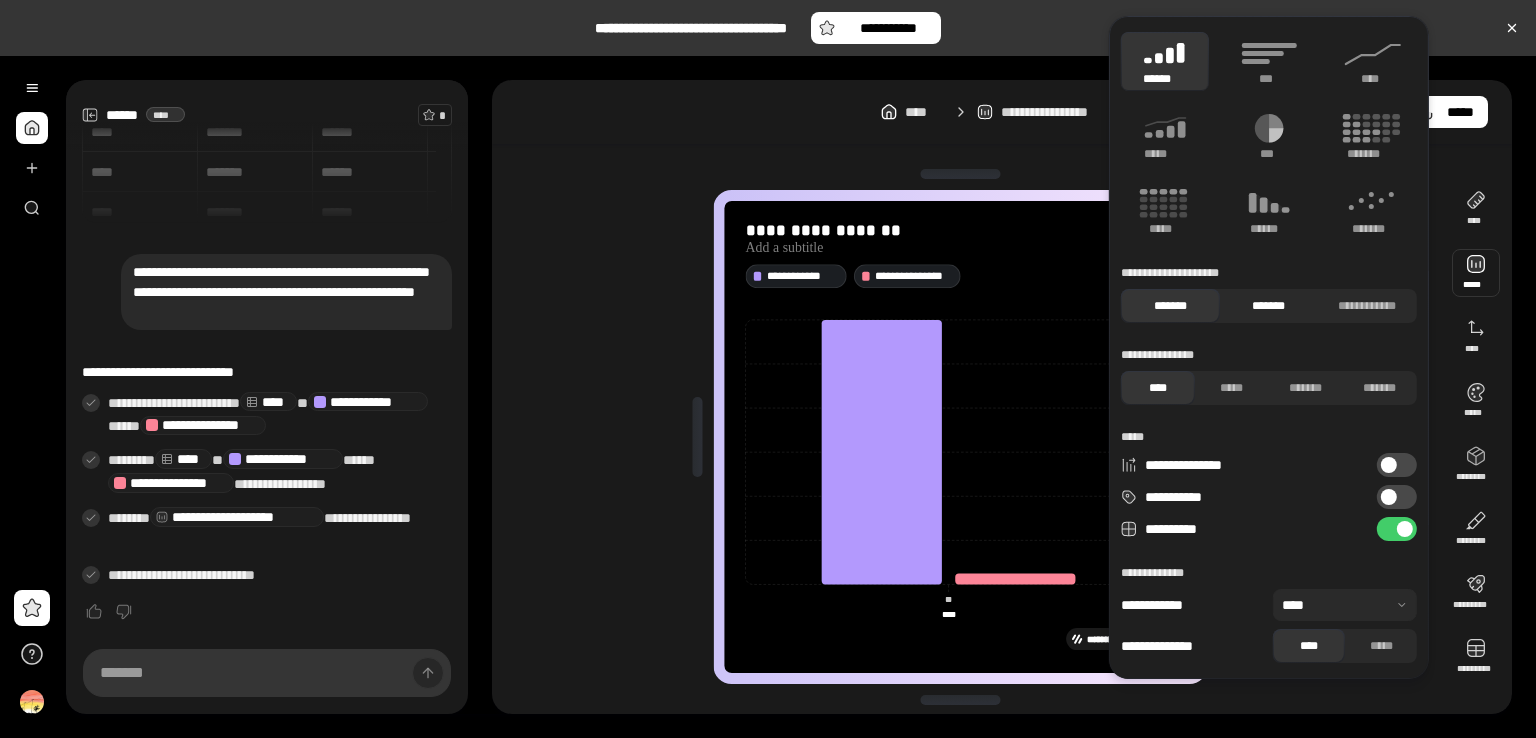 click on "*******" at bounding box center (1268, 306) 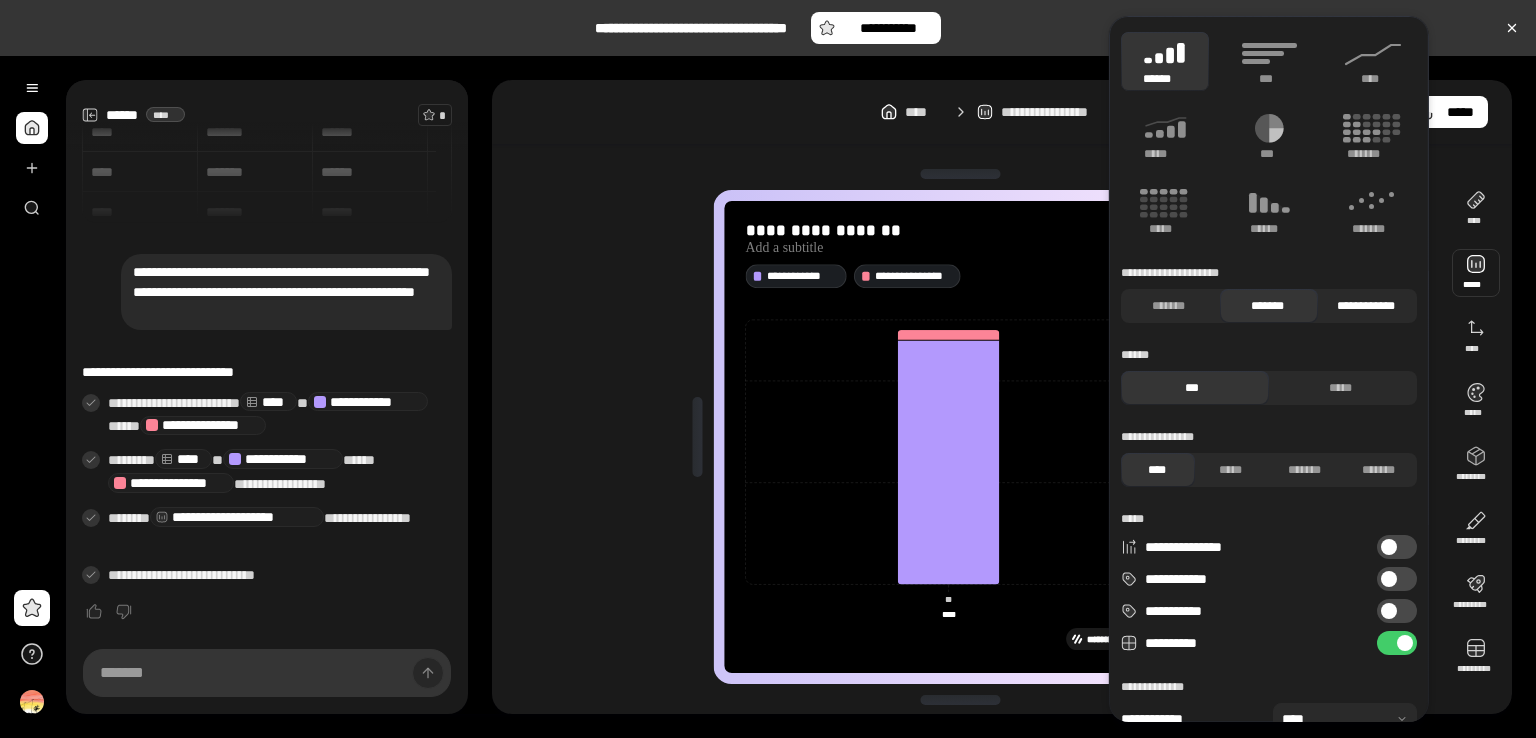 click on "**********" at bounding box center (1365, 306) 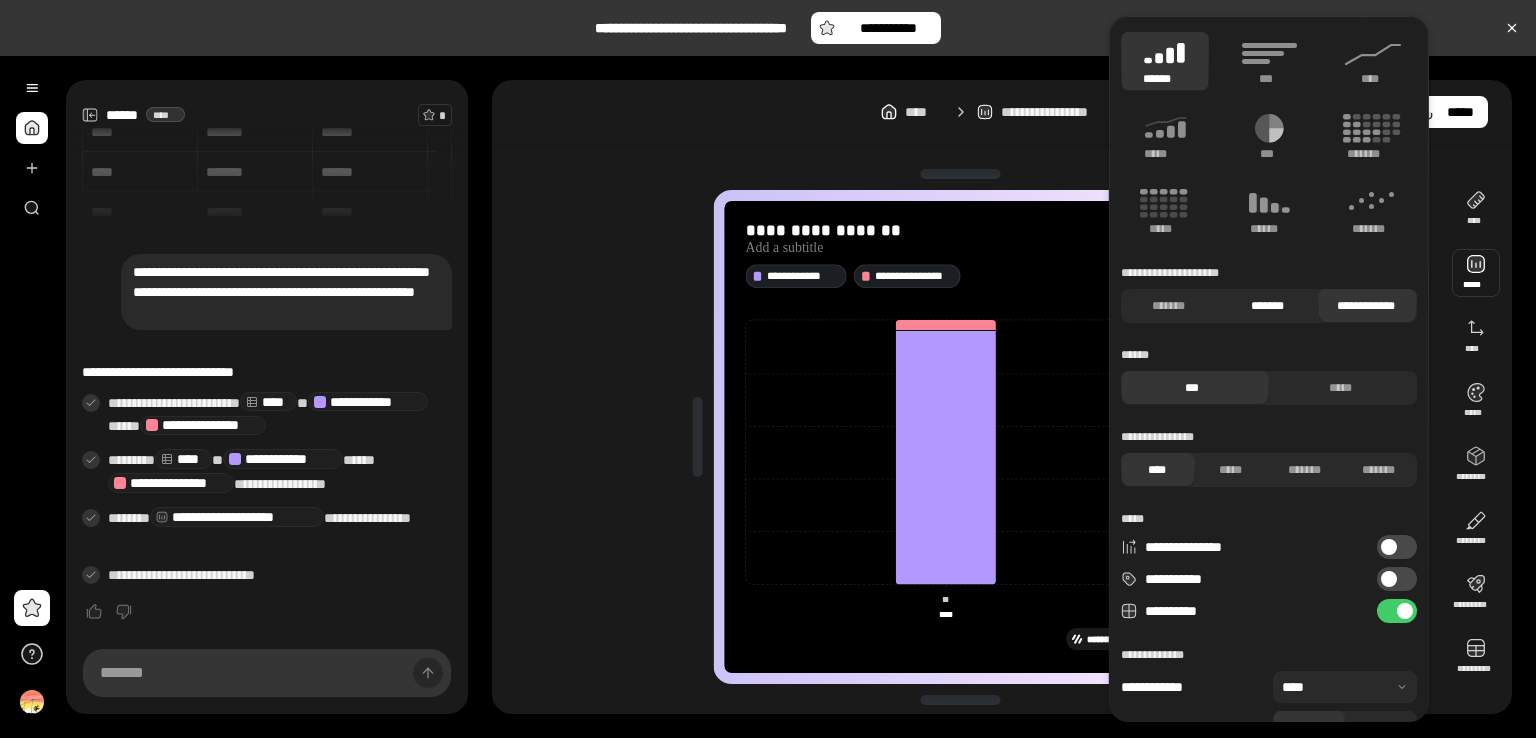 click on "*******" at bounding box center (1266, 306) 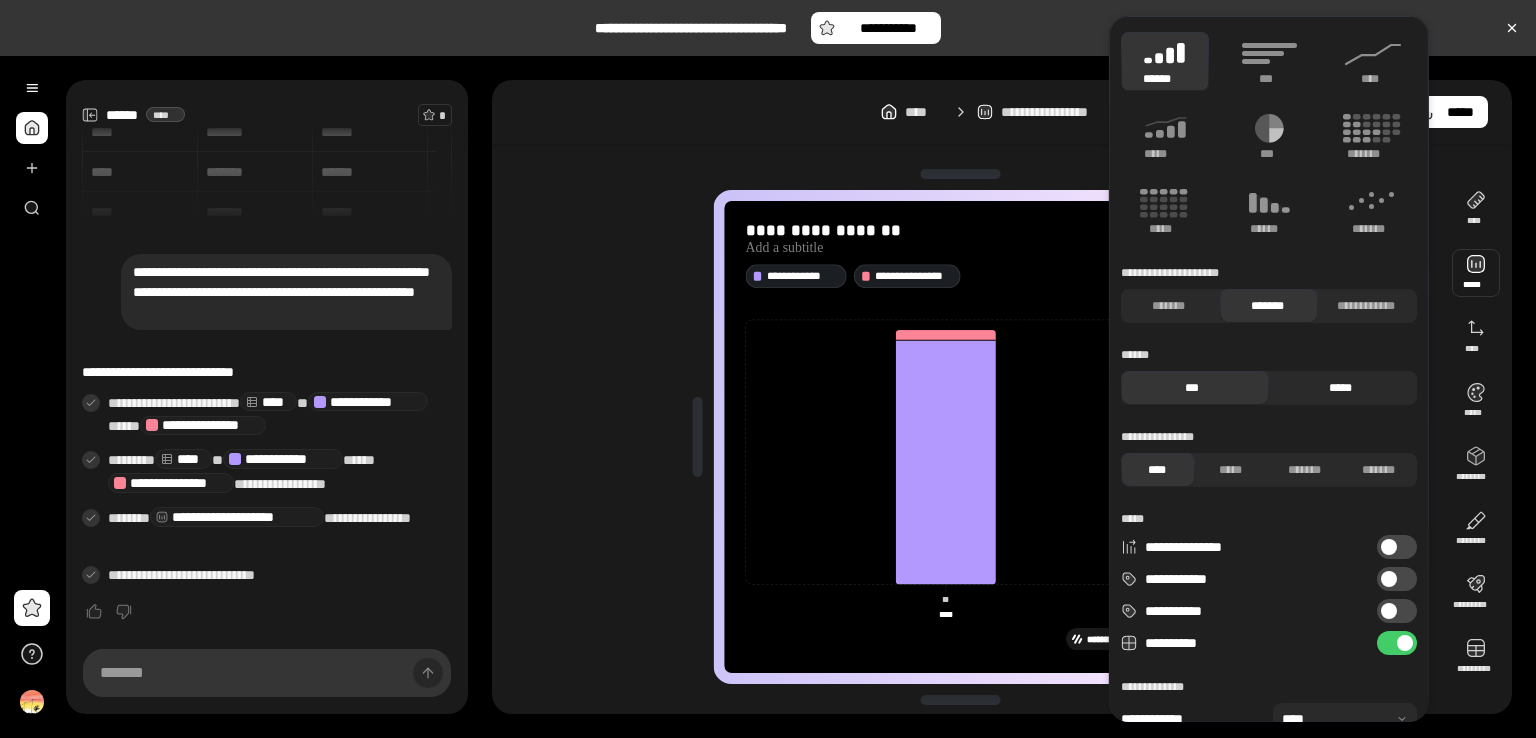 click on "*****" at bounding box center (1340, 388) 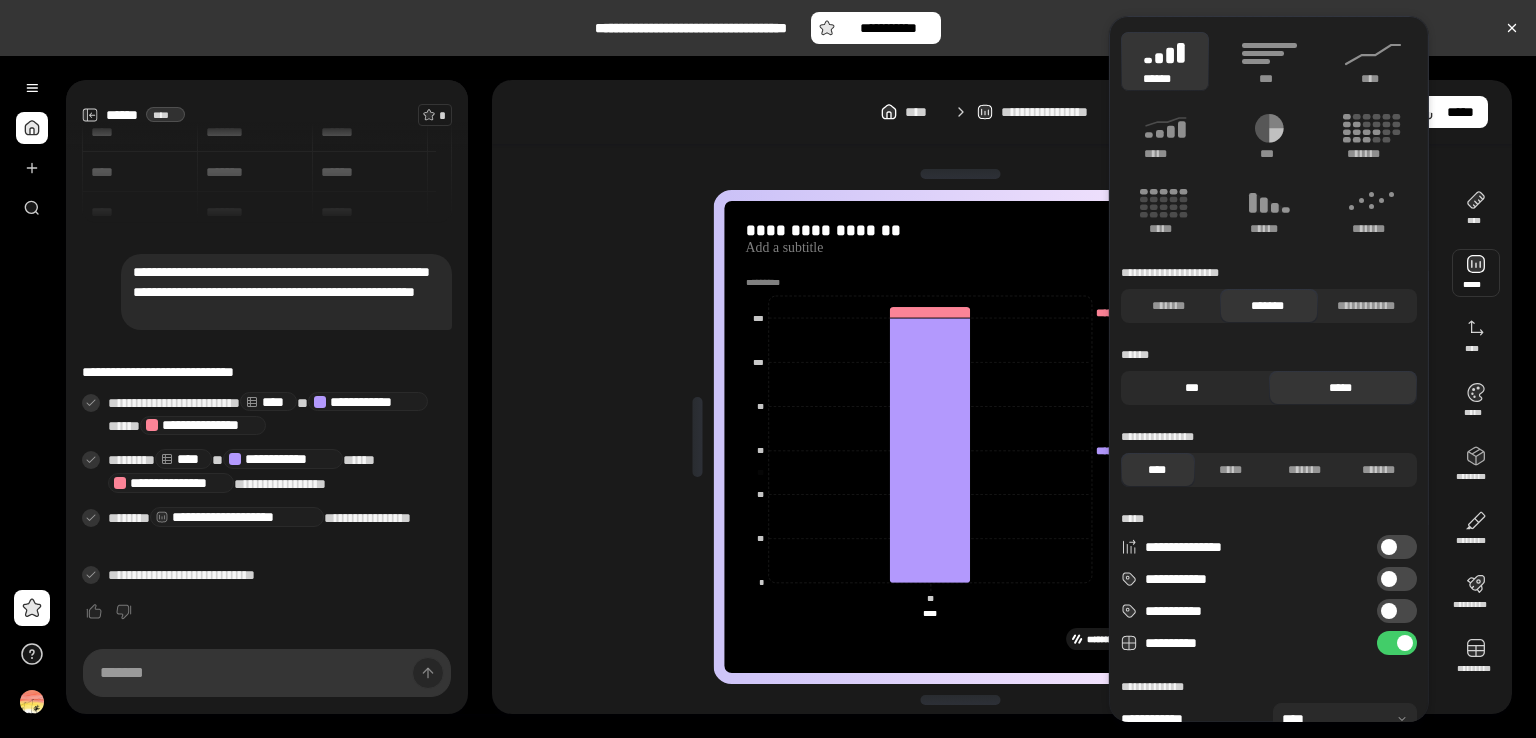 click on "***" at bounding box center (1192, 388) 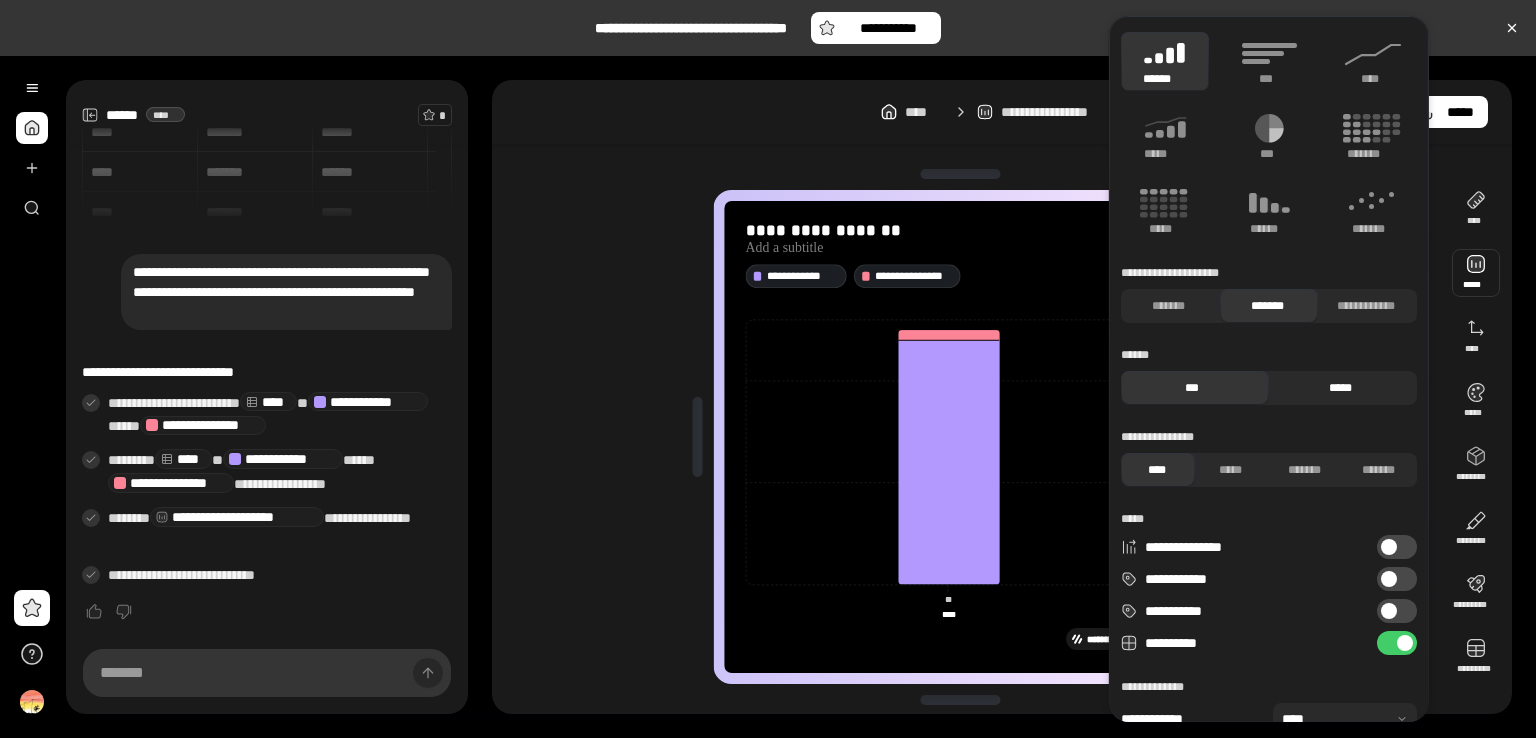 click on "*****" at bounding box center (1340, 388) 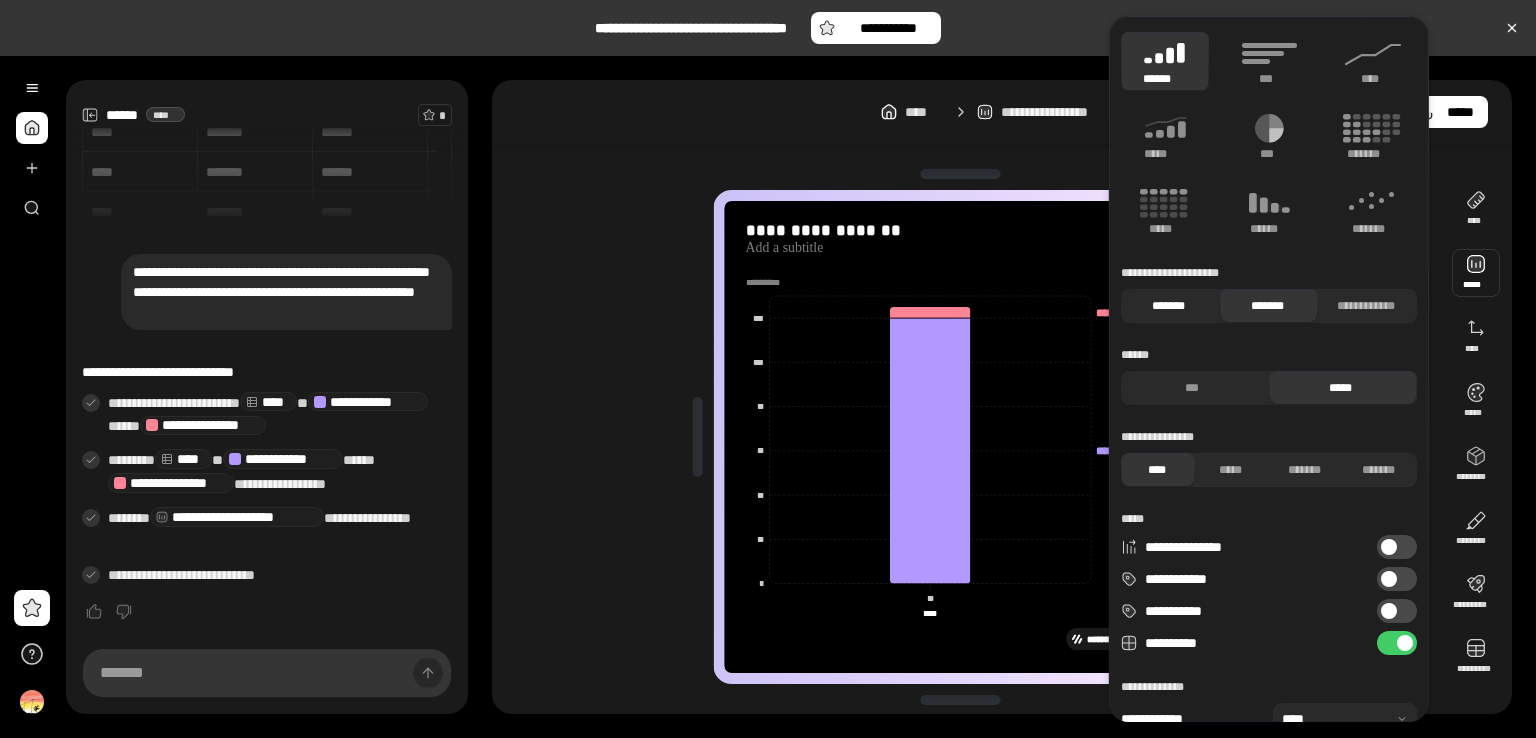 click on "*******" at bounding box center (1168, 306) 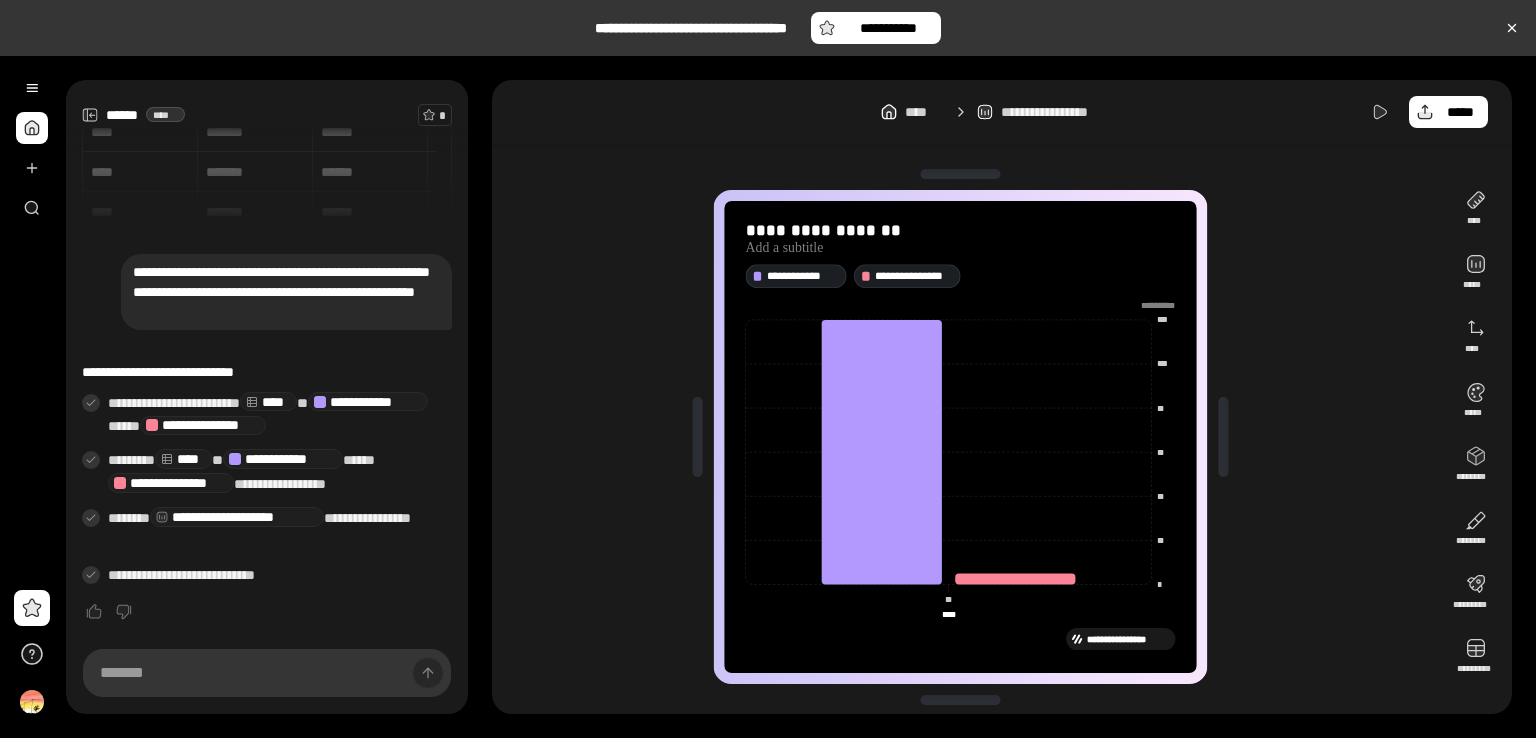 click on "[FIRST] [LAST] [STREET] [NUMBER] [CITY], [STATE] [ZIP]" at bounding box center [1002, 437] 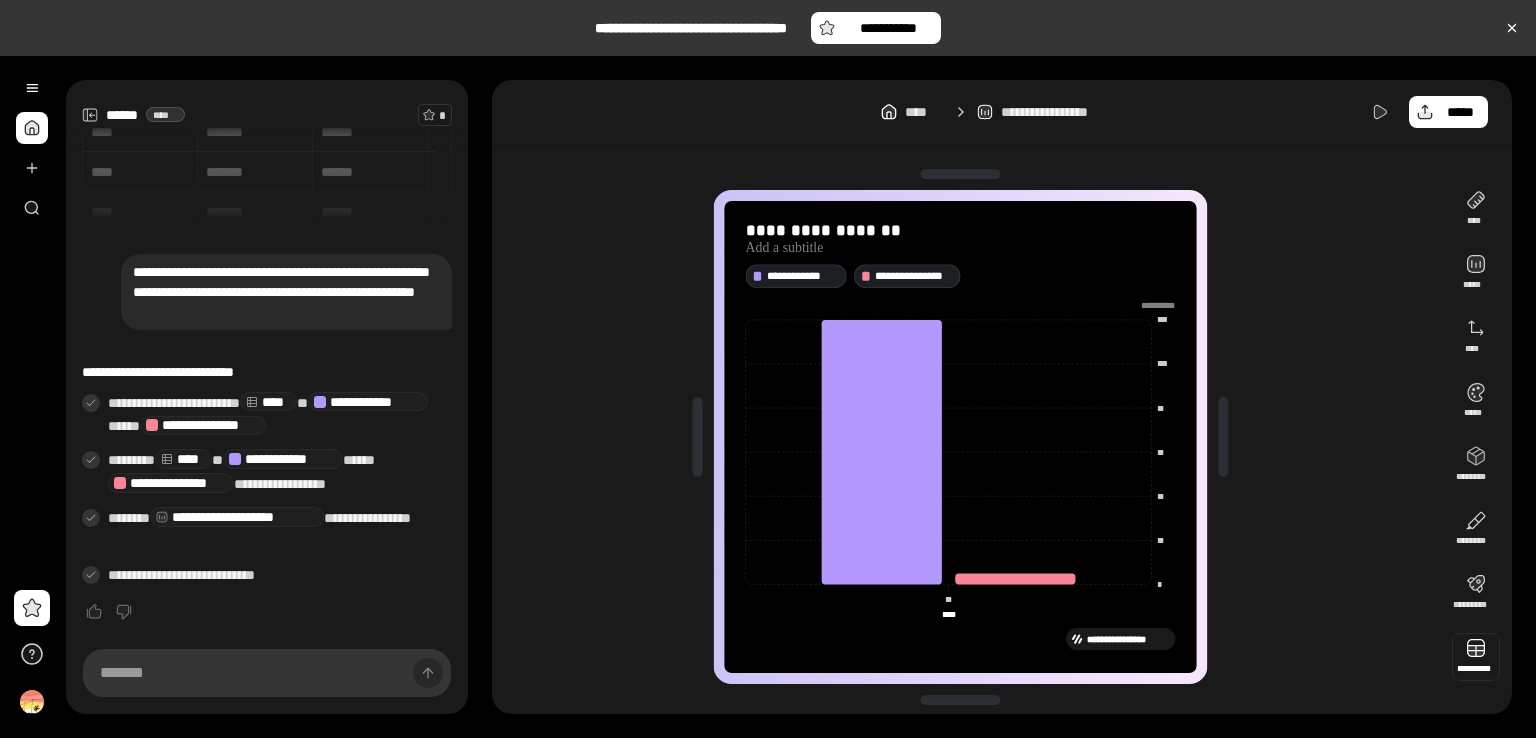 click at bounding box center (1476, 657) 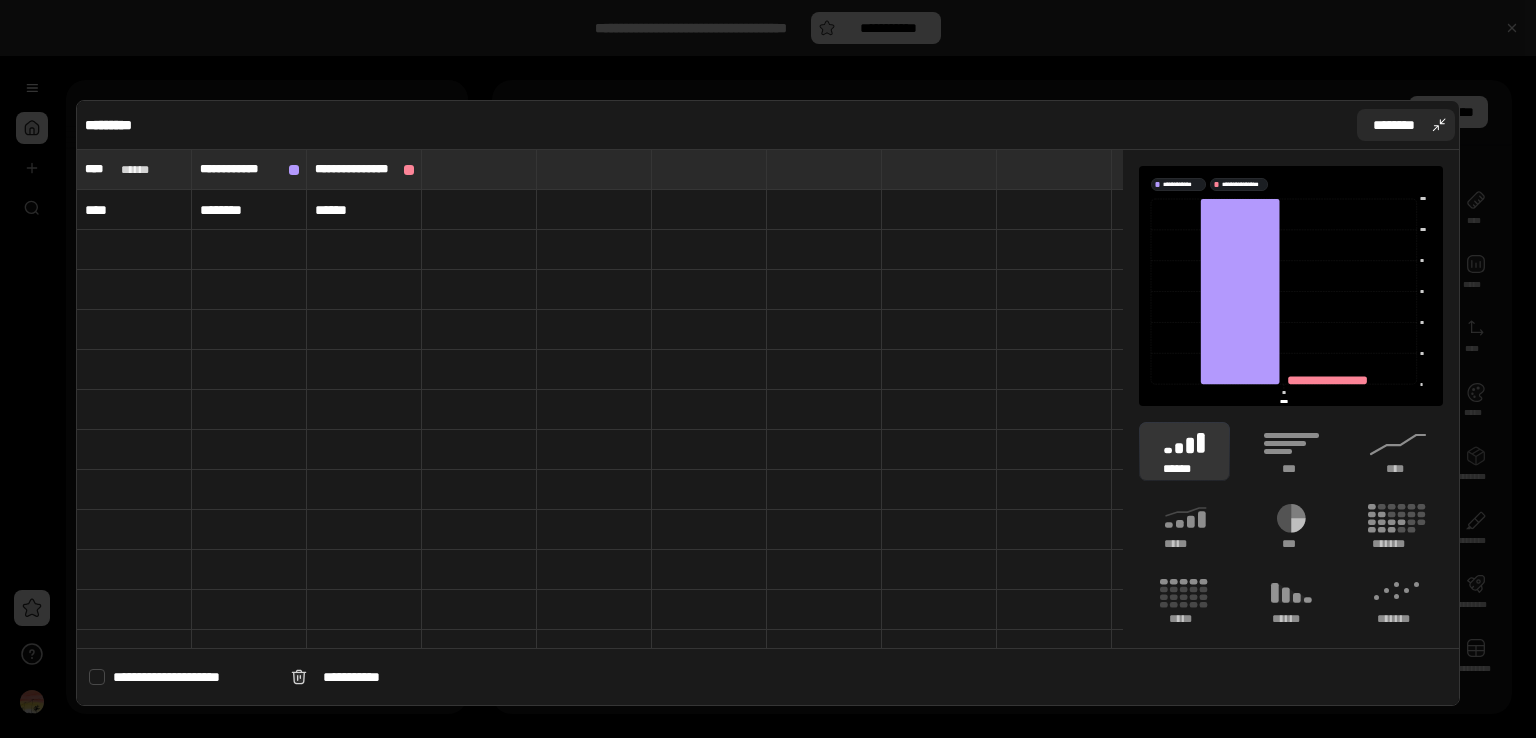click on "********" at bounding box center (1406, 125) 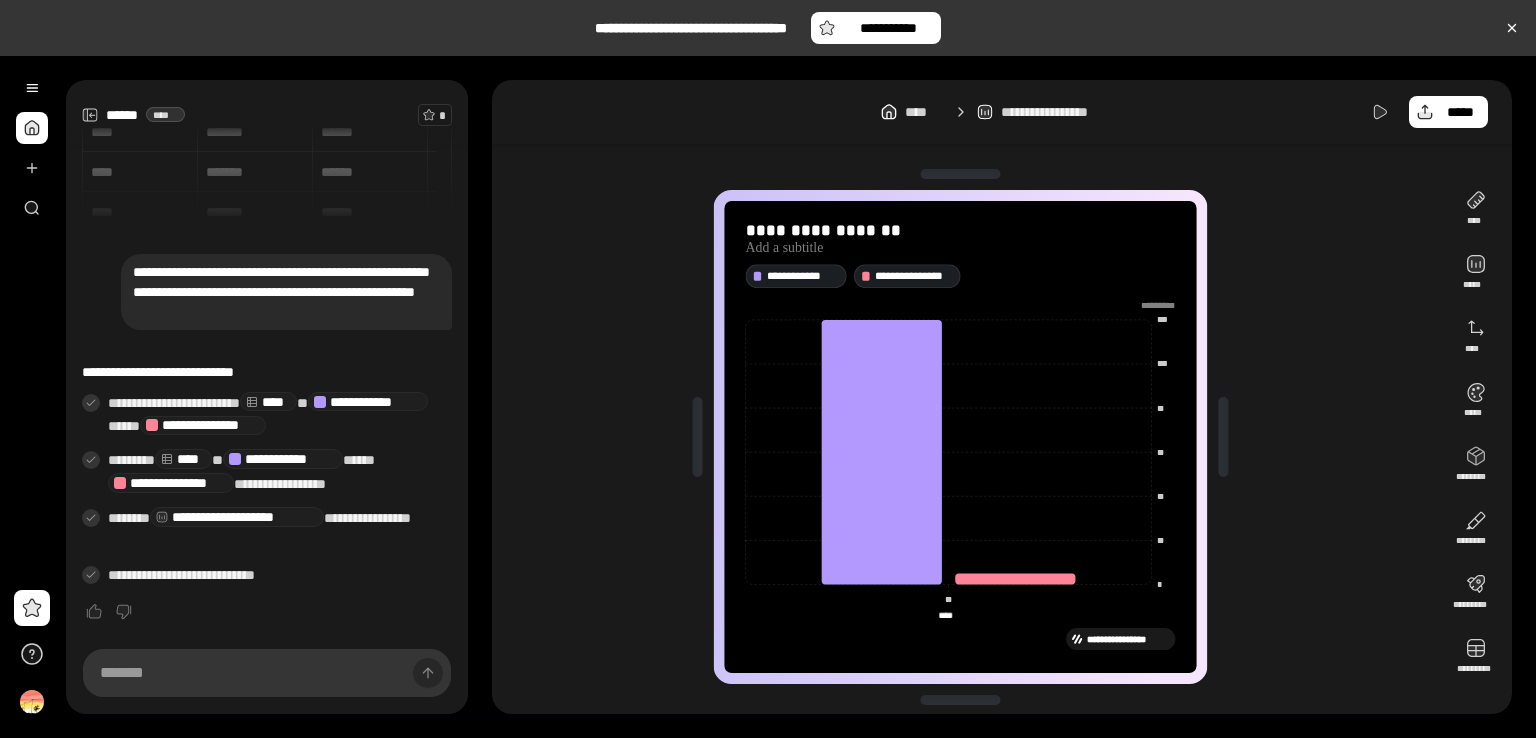 click on "****" at bounding box center (947, 615) 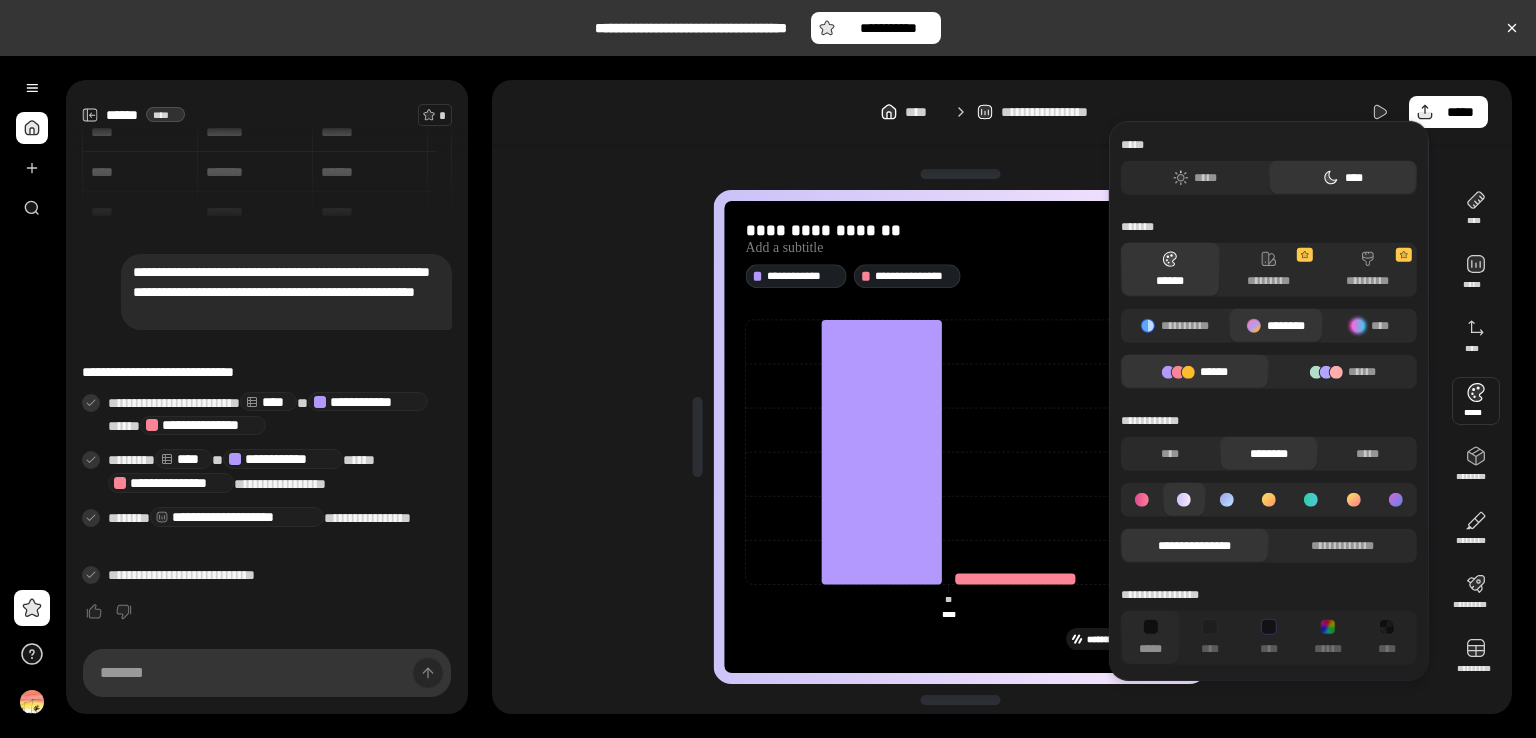 click at bounding box center (1476, 401) 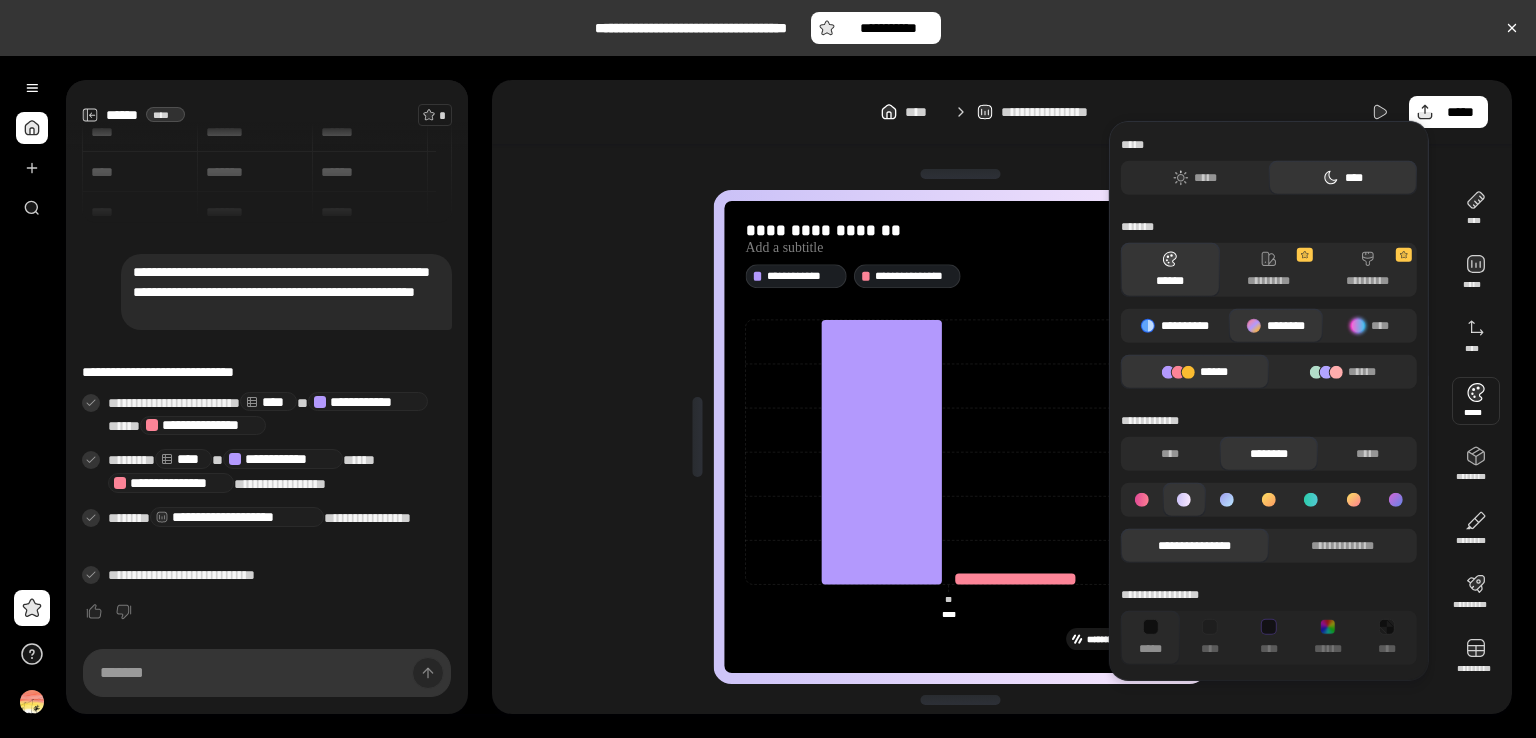 click on "**********" at bounding box center (1175, 326) 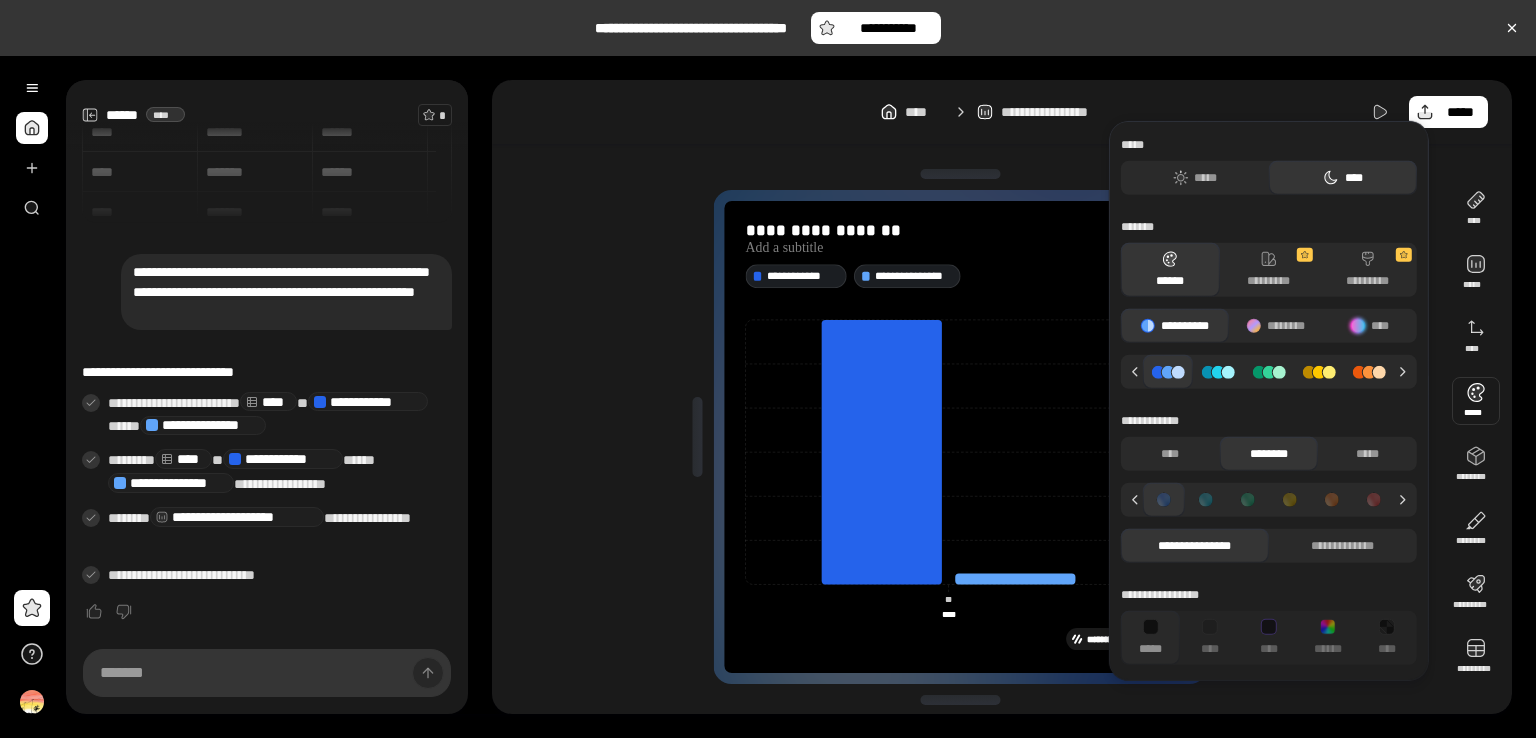 click at bounding box center (1218, 371) 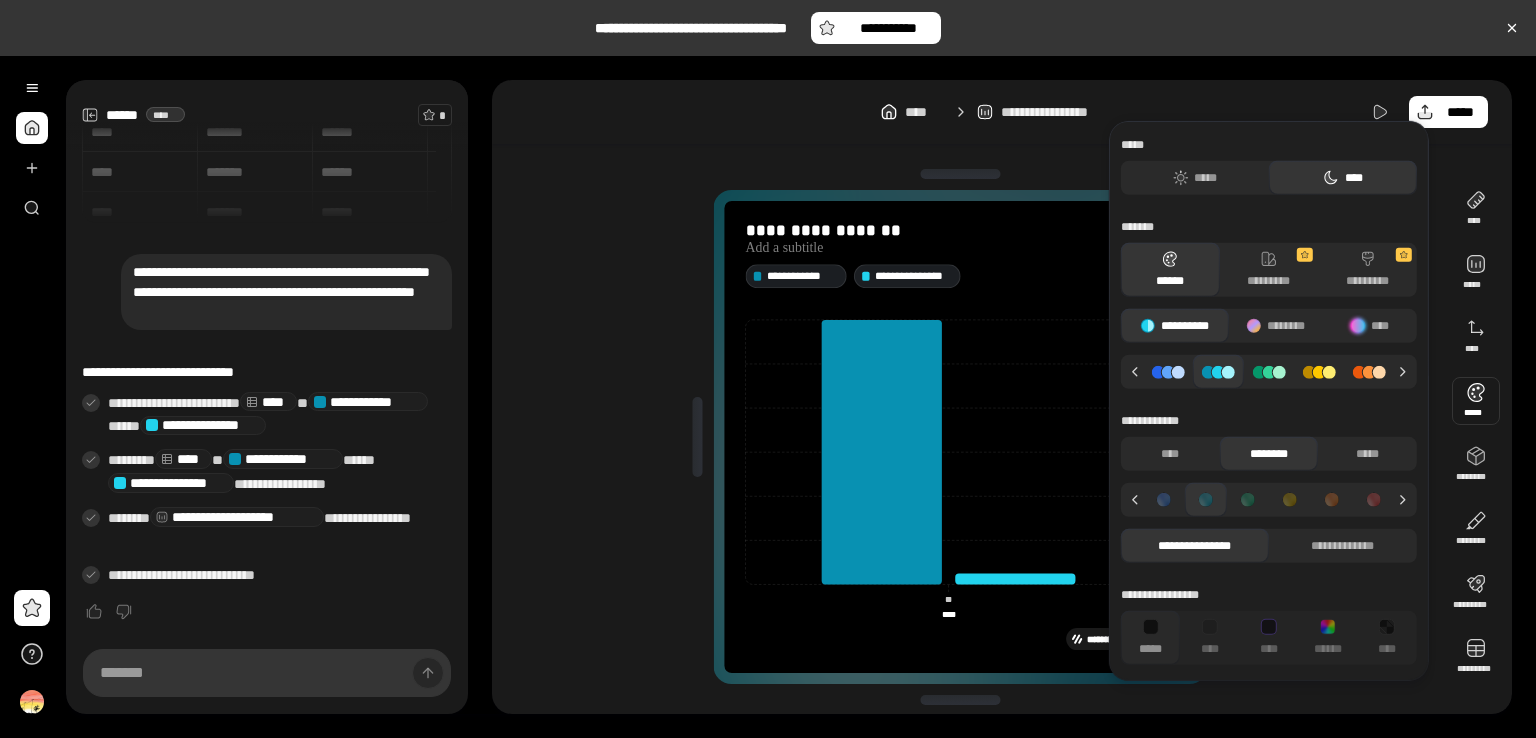 click 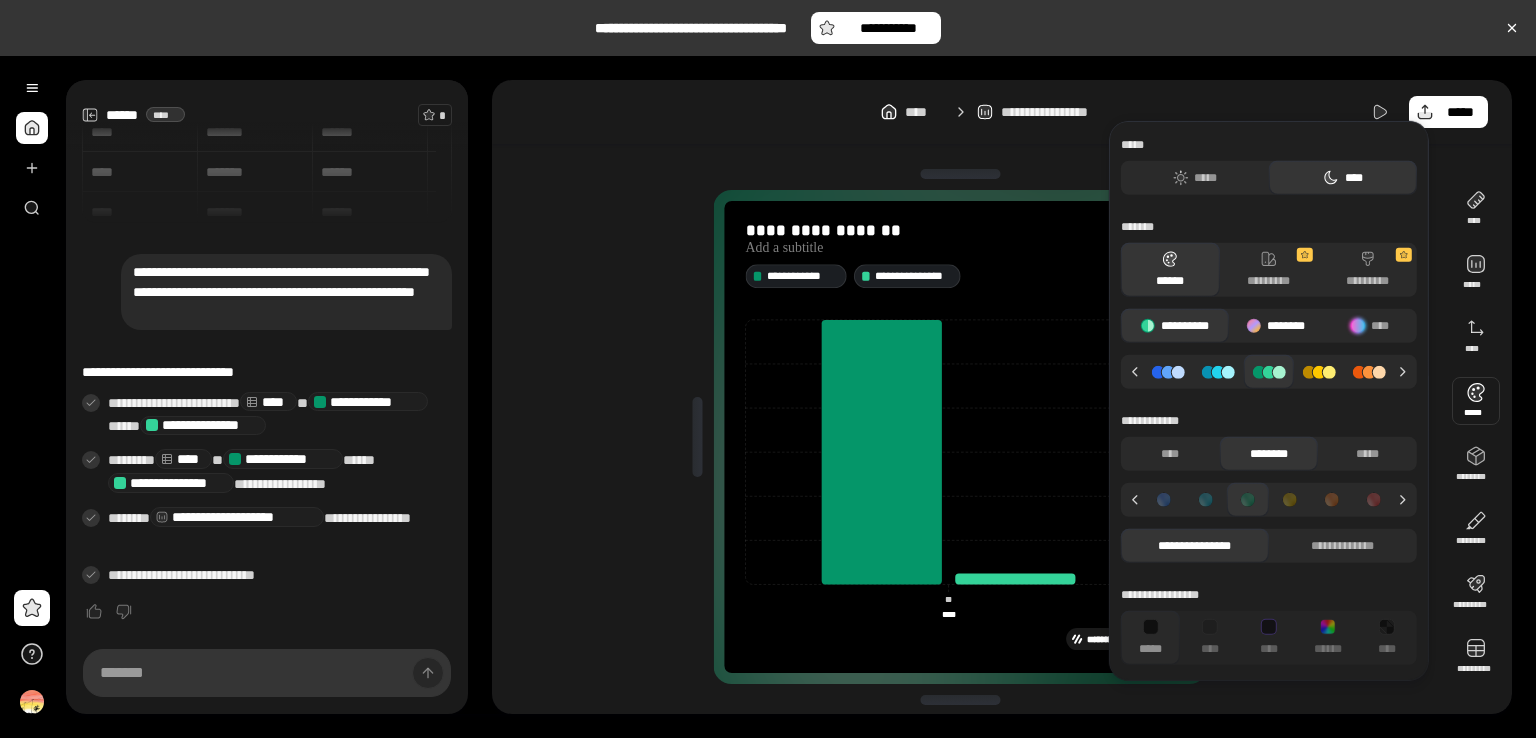 click on "********" at bounding box center (1275, 326) 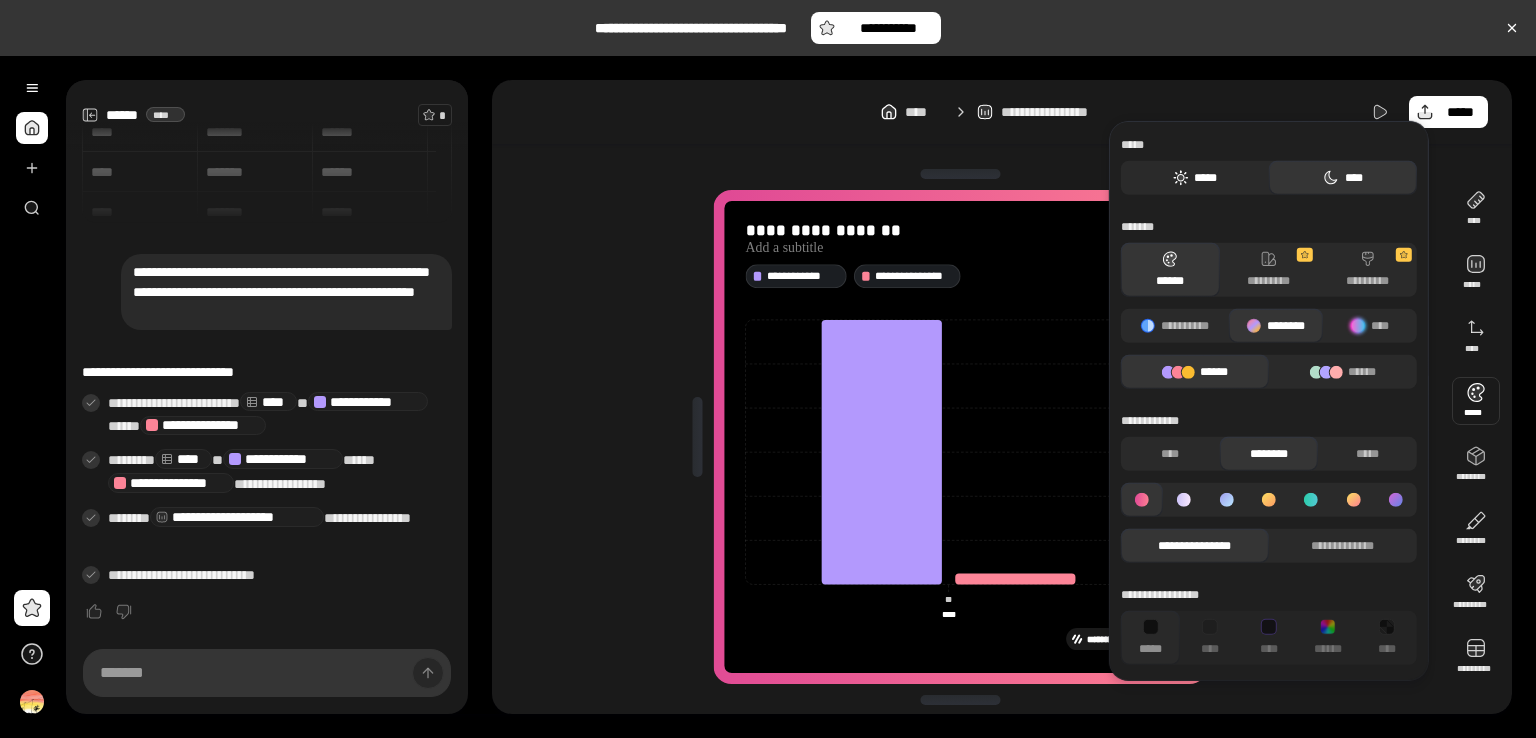 click 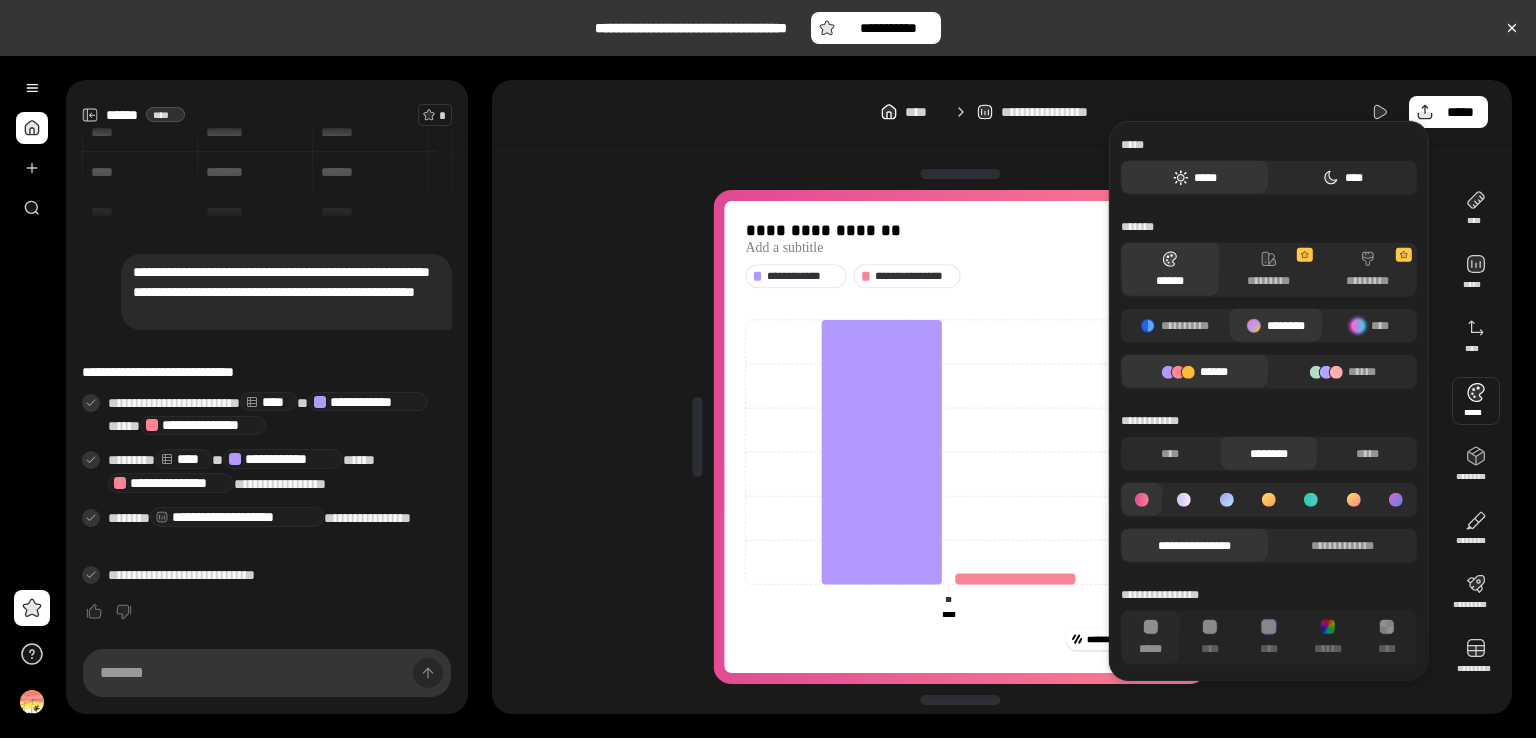 click 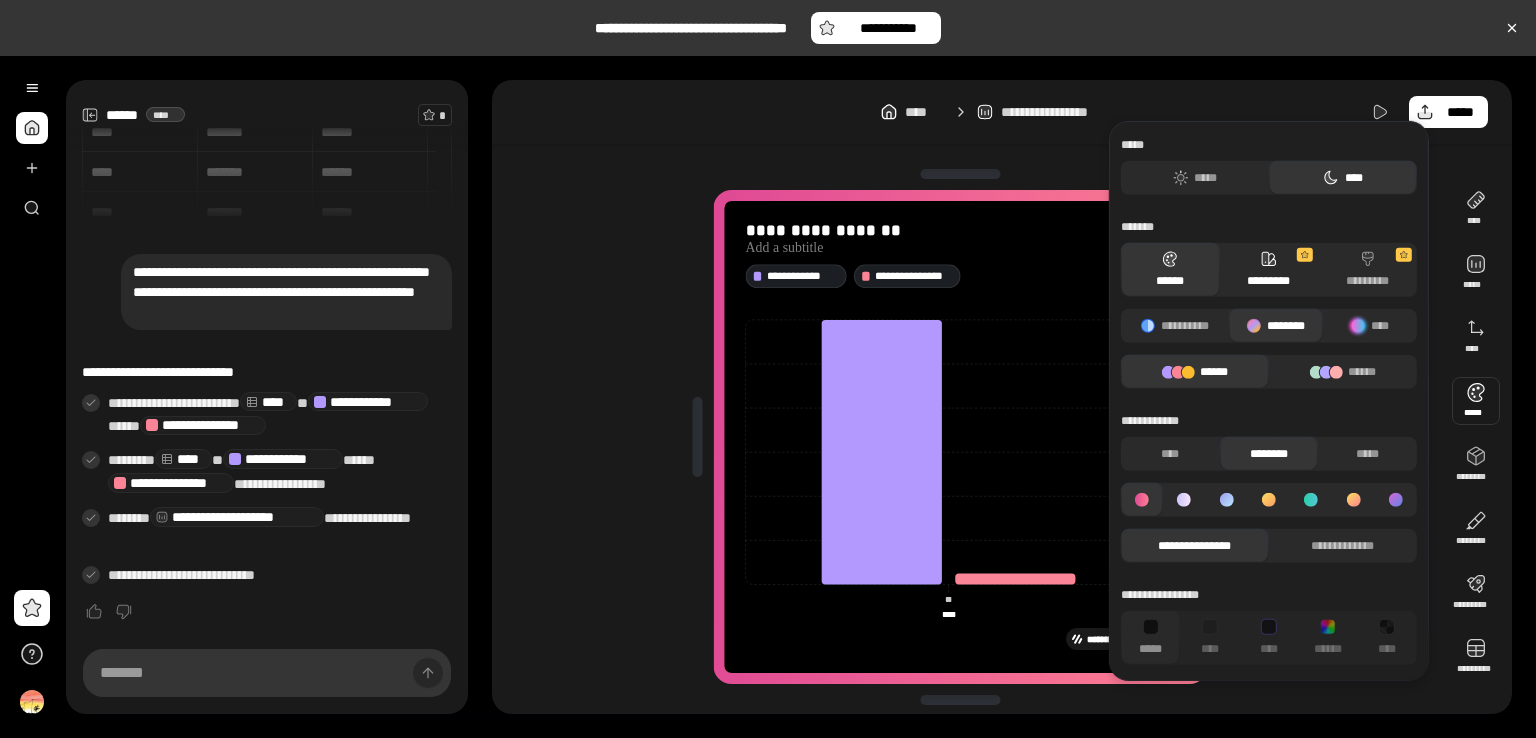 click on "*********" at bounding box center (1268, 270) 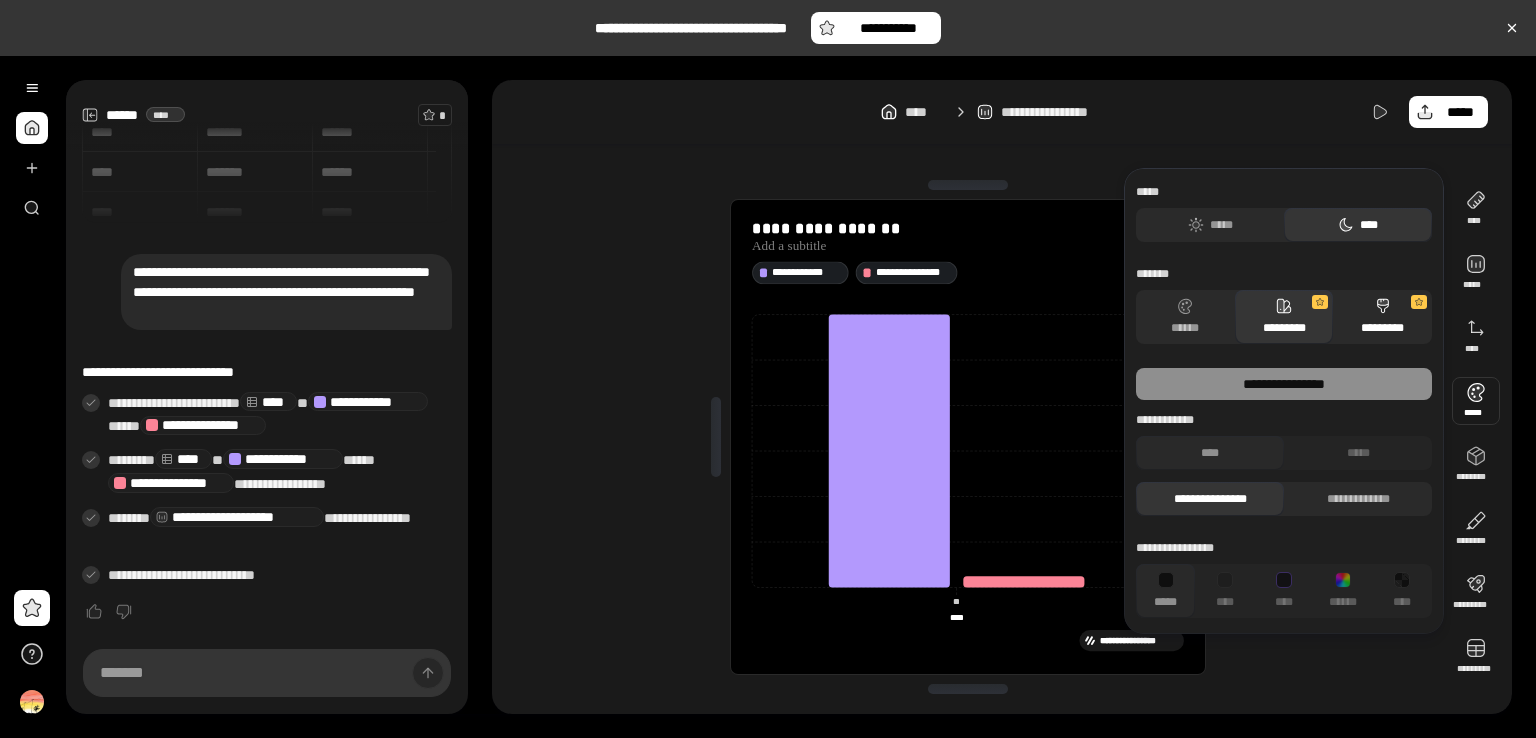click on "*********" at bounding box center [1382, 317] 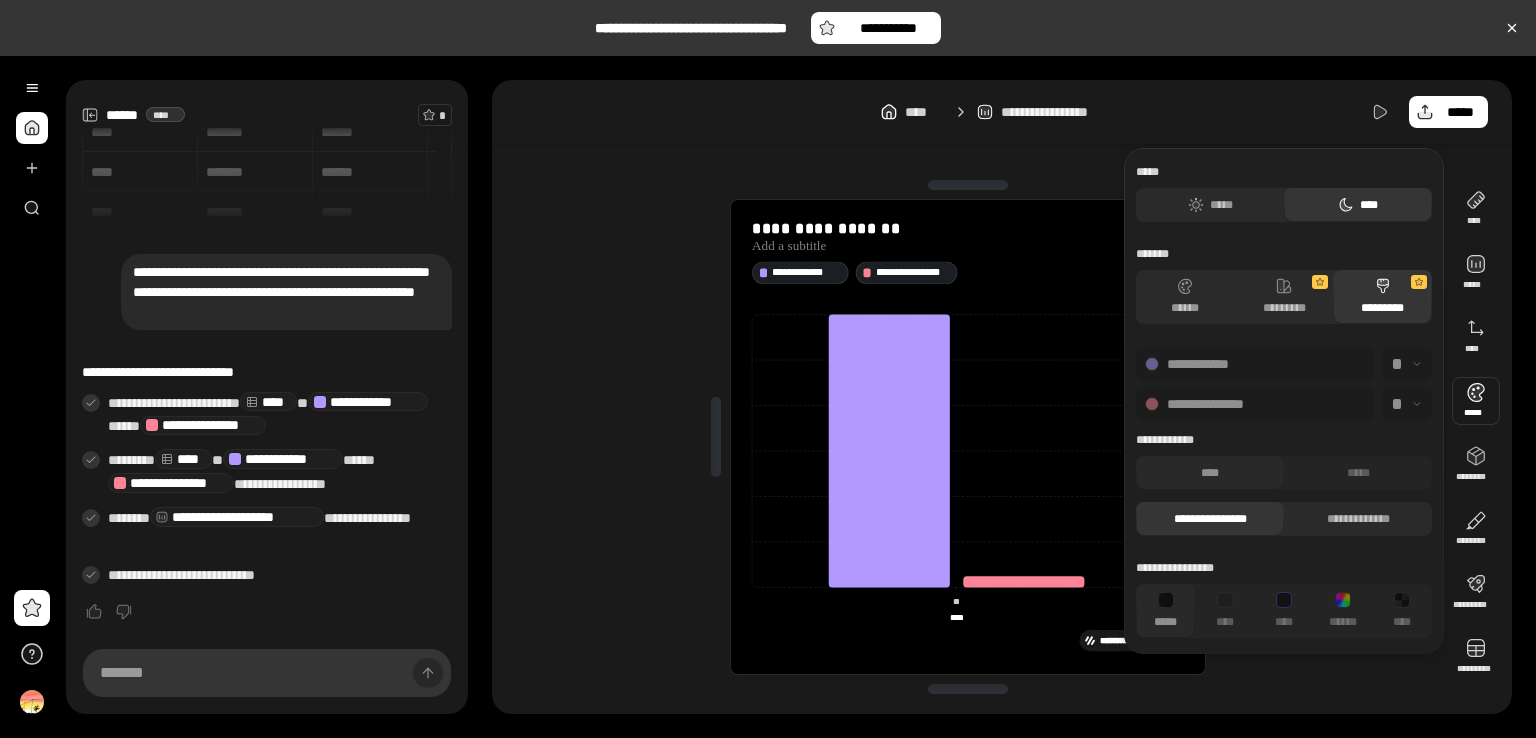 click on "**********" at bounding box center [1002, 112] 